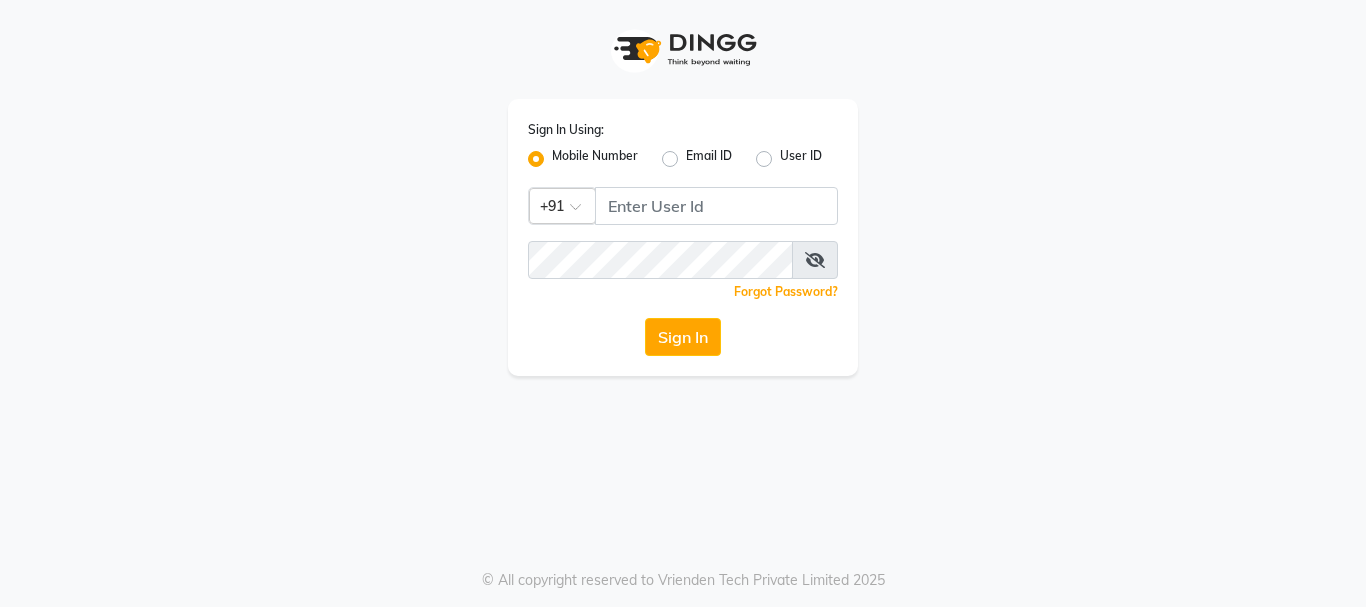 scroll, scrollTop: 0, scrollLeft: 0, axis: both 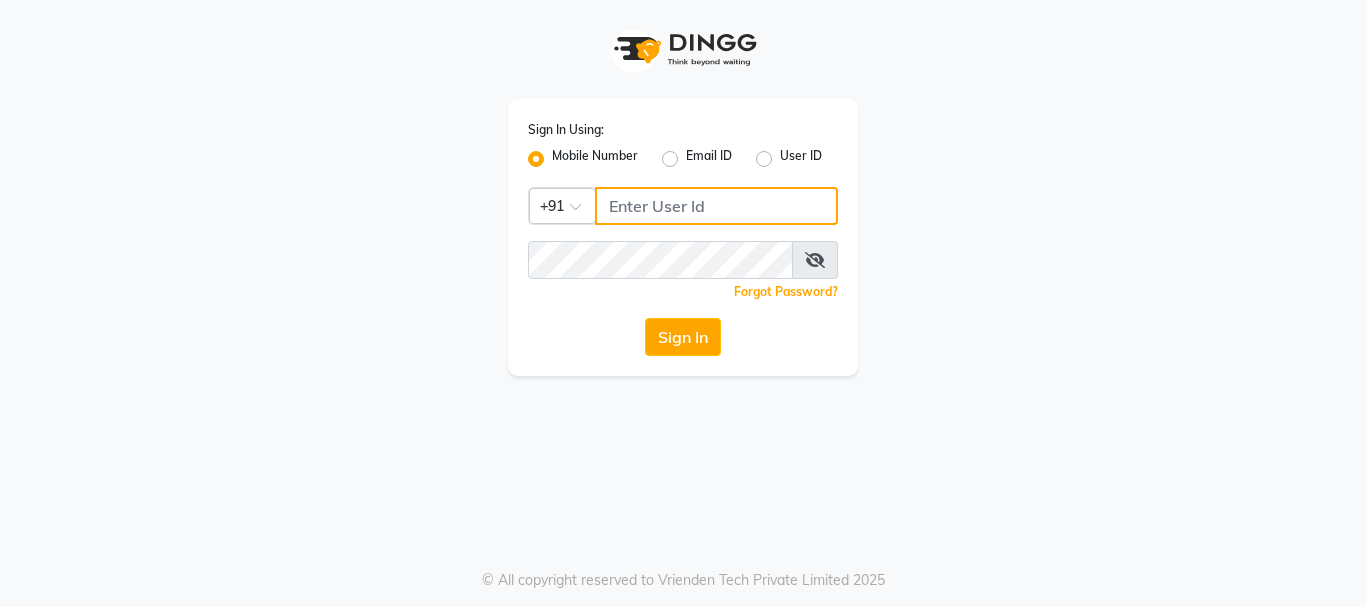 click 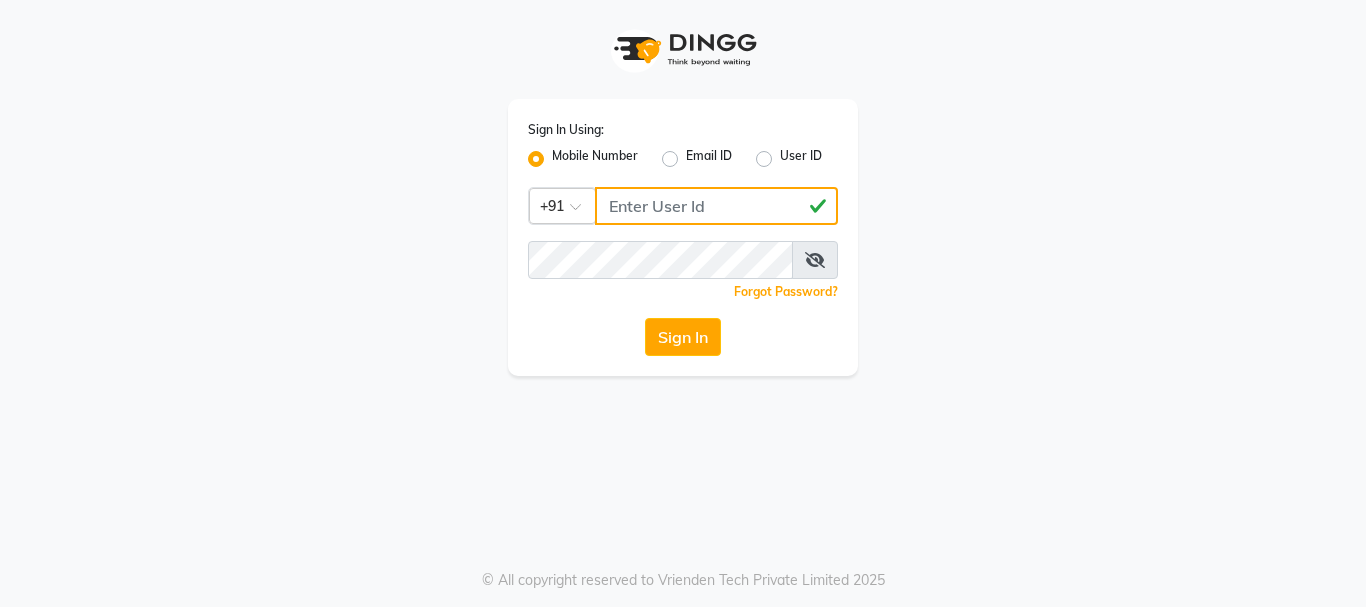 type on "[PHONE]" 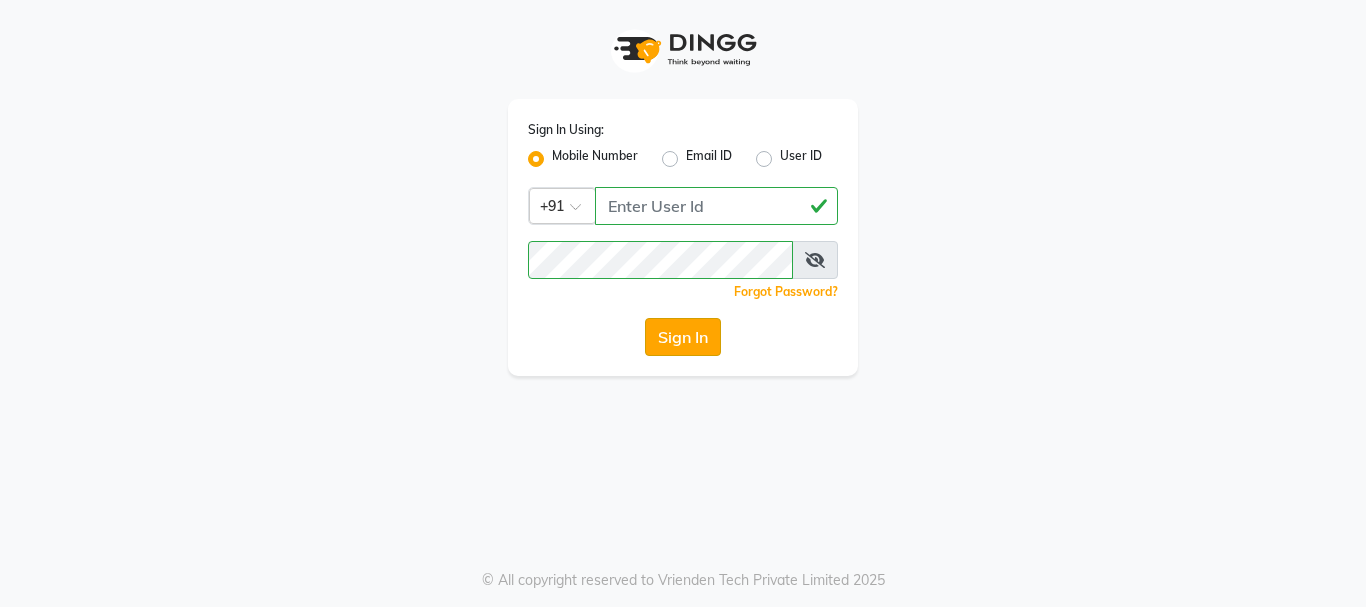 click on "Sign In" 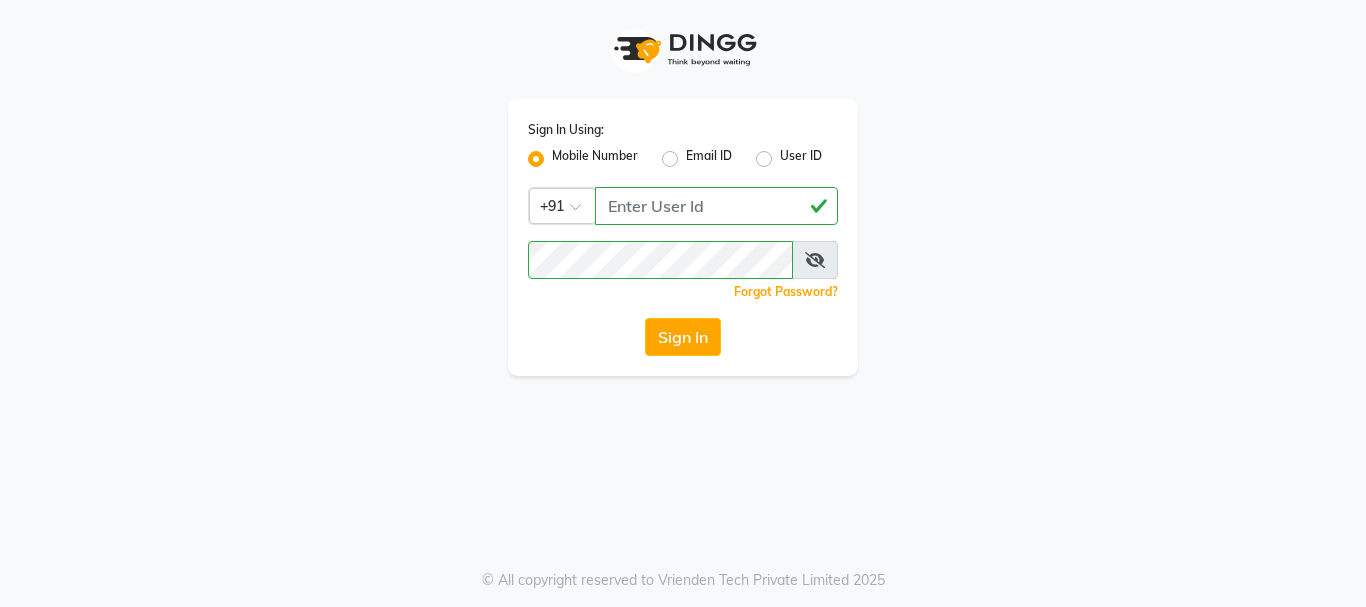 click on "Sign In" 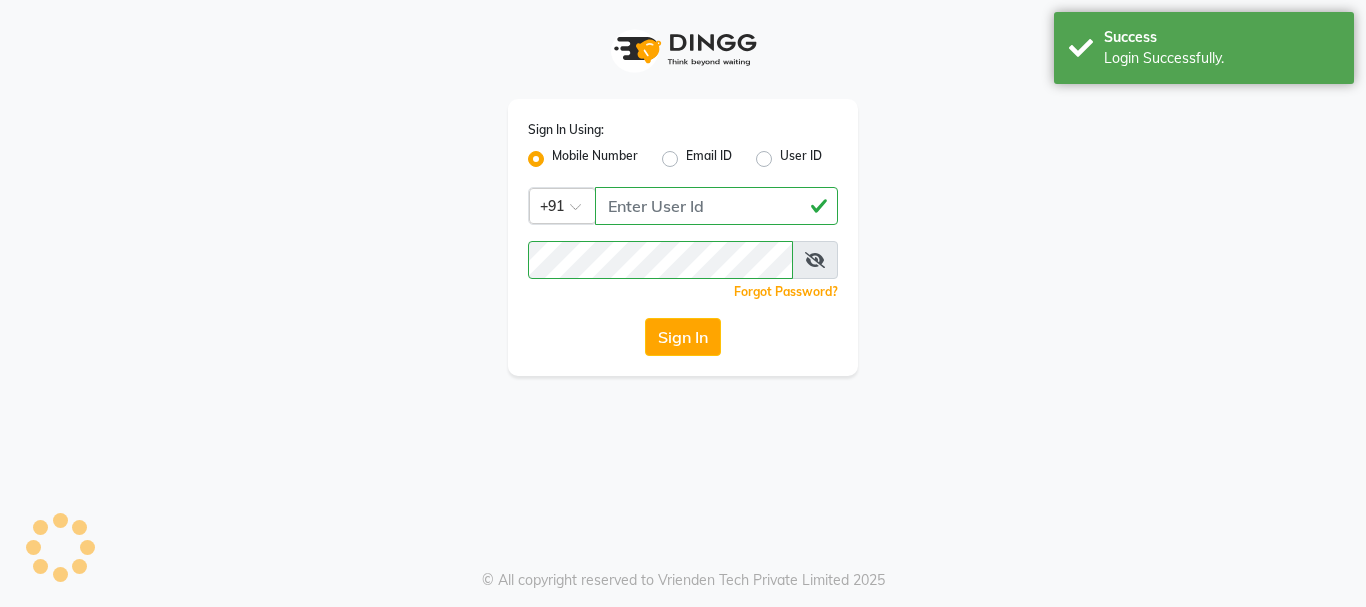 select on "service" 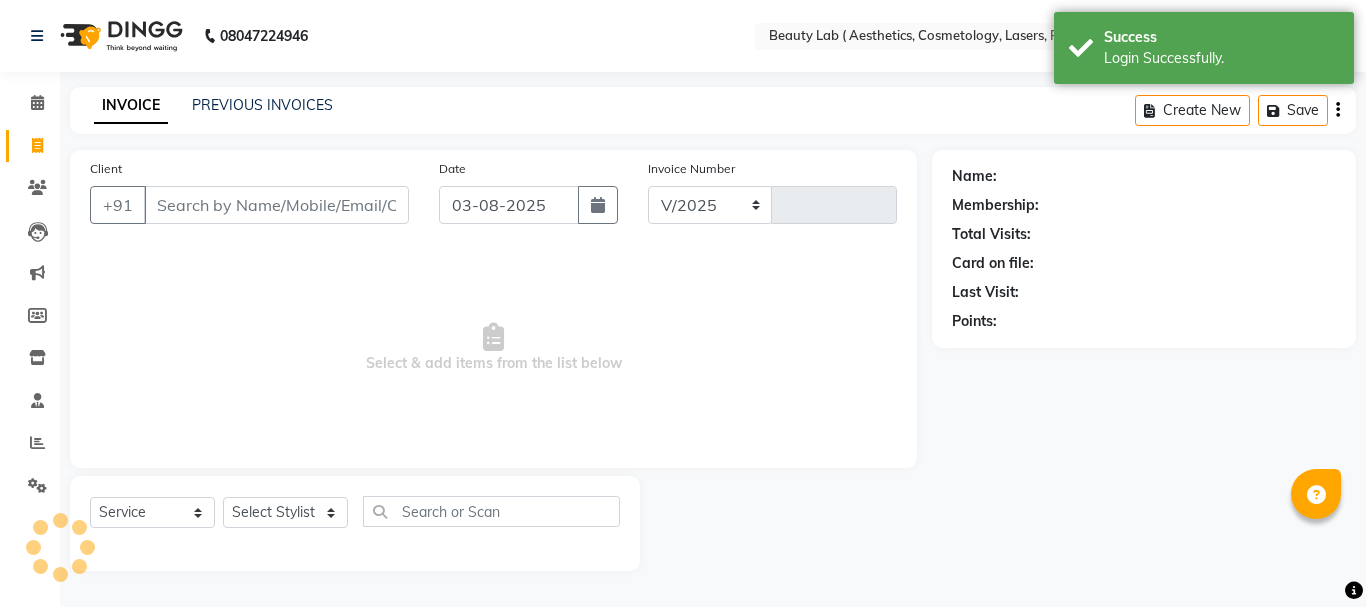 select on "7169" 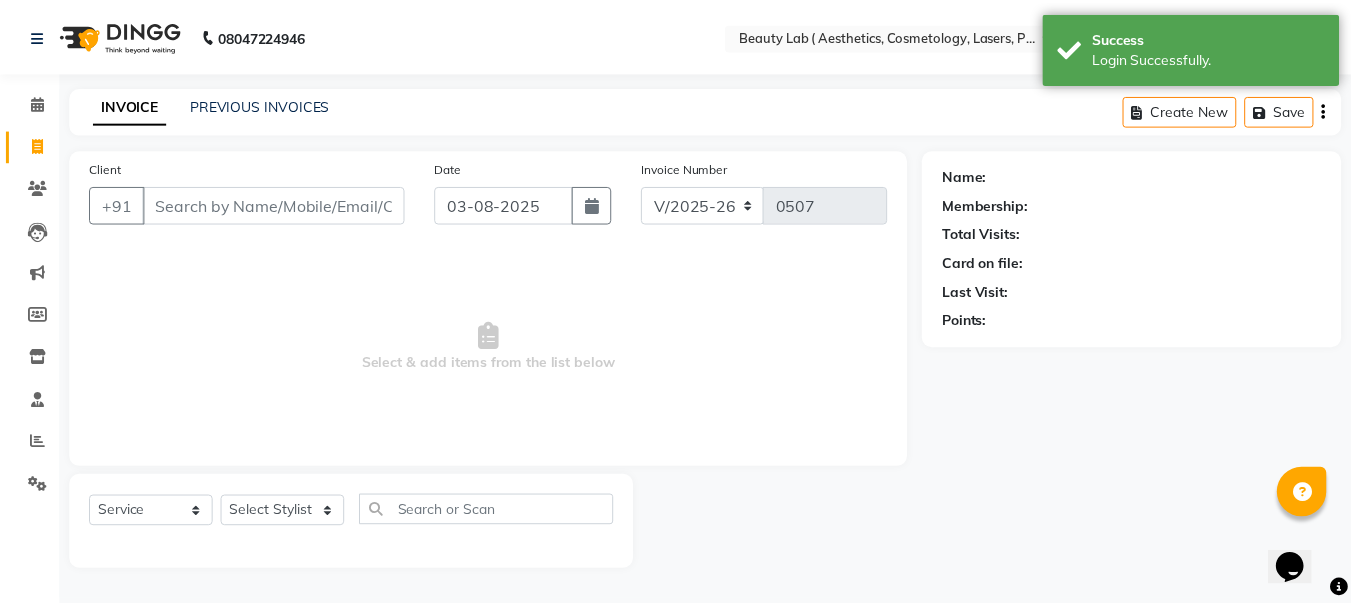 scroll, scrollTop: 0, scrollLeft: 0, axis: both 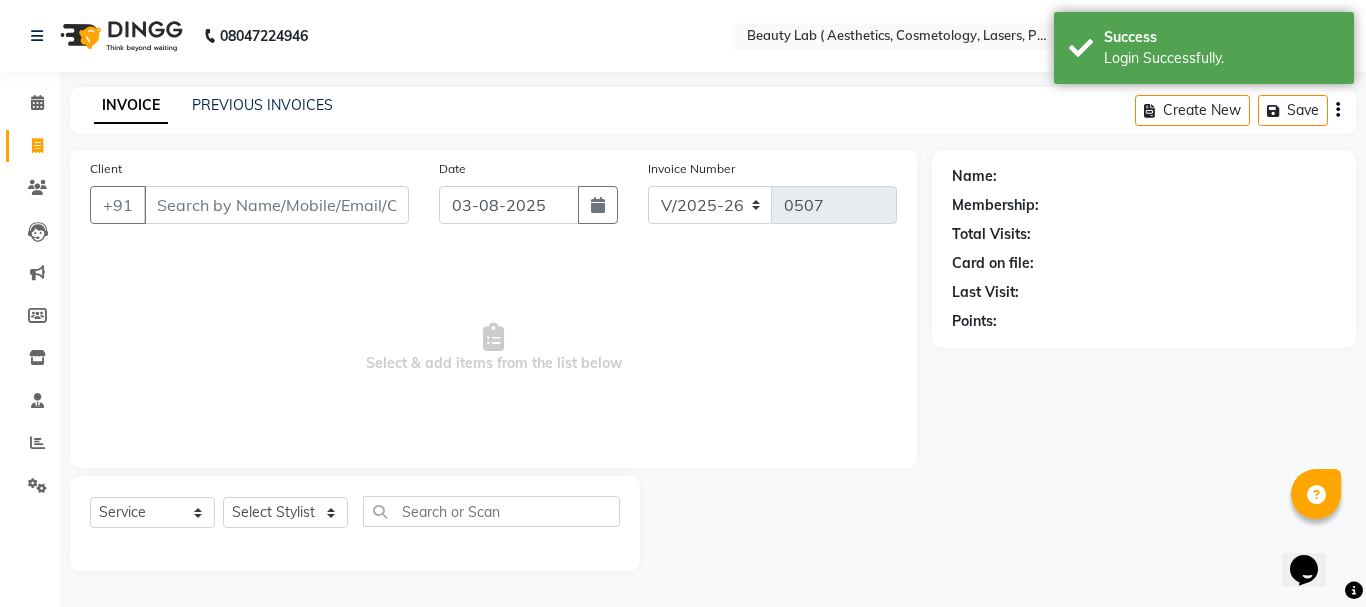 click on "Client" at bounding box center [276, 205] 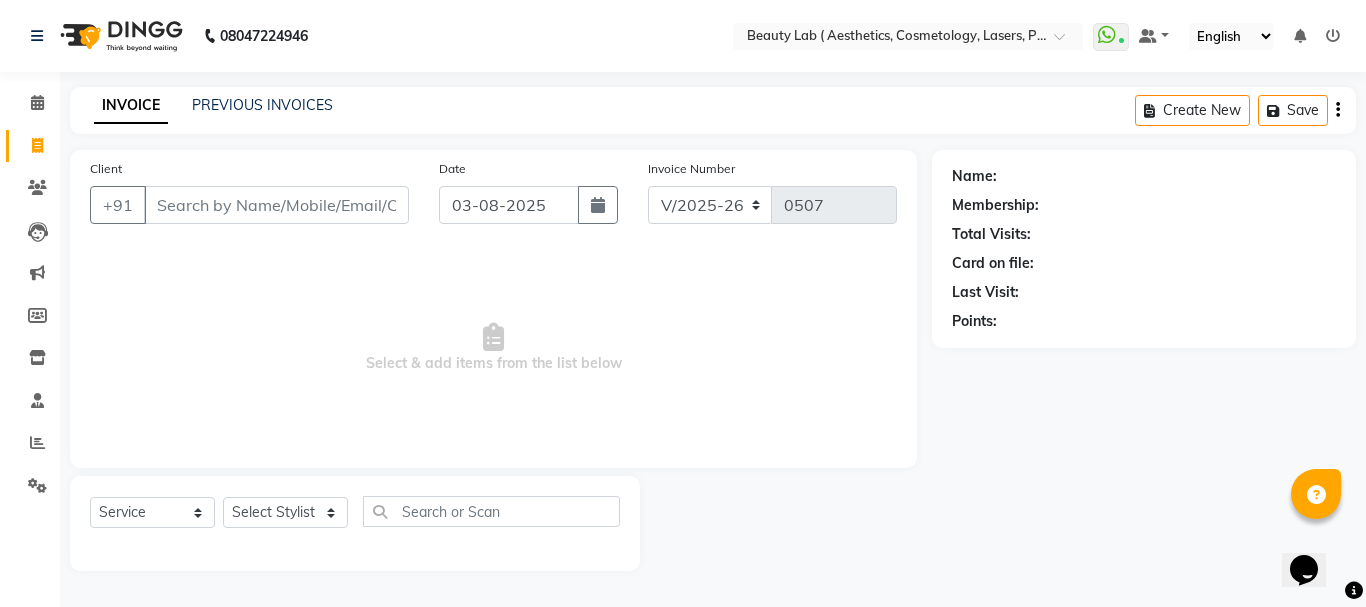 click on "Client" at bounding box center [276, 205] 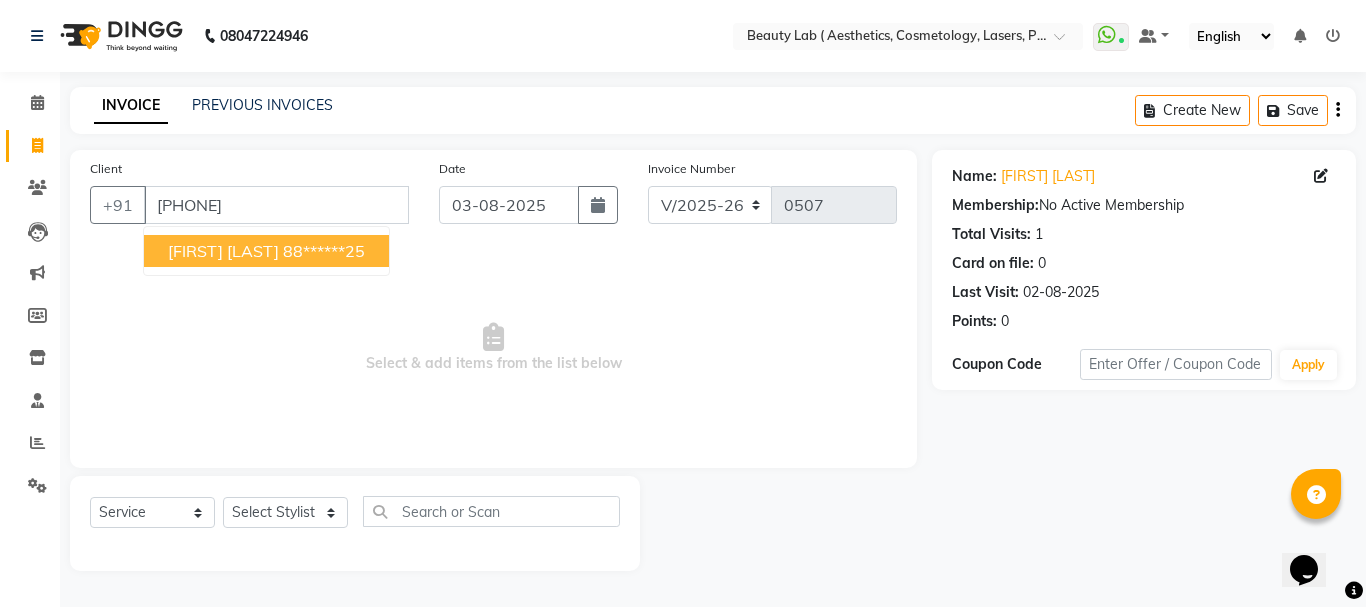click on "88******25" at bounding box center (324, 251) 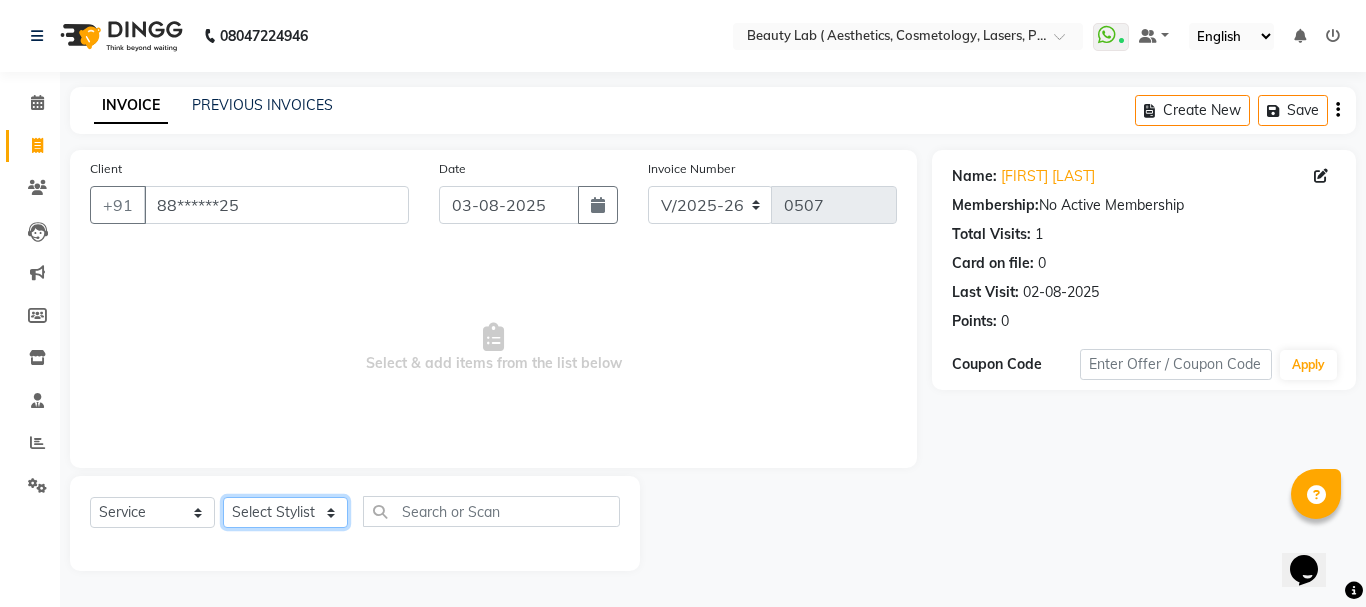 click on "Select Stylist Farha monali neha nishu sarika" 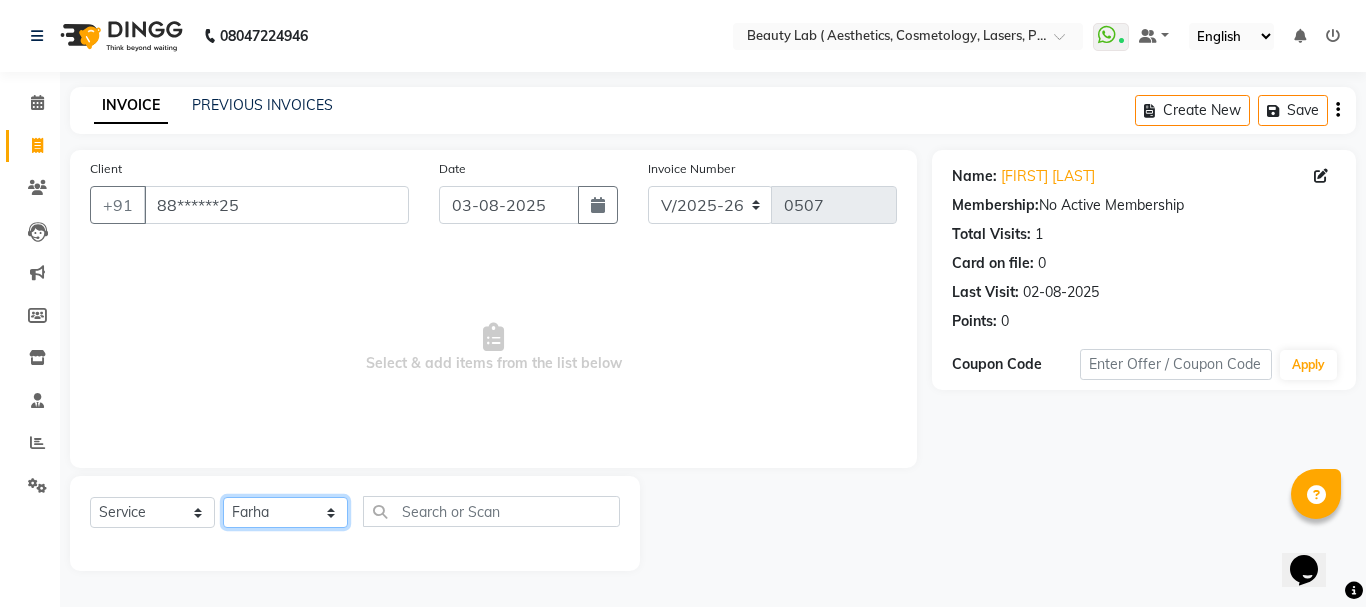 click on "Select Stylist Farha monali neha nishu sarika" 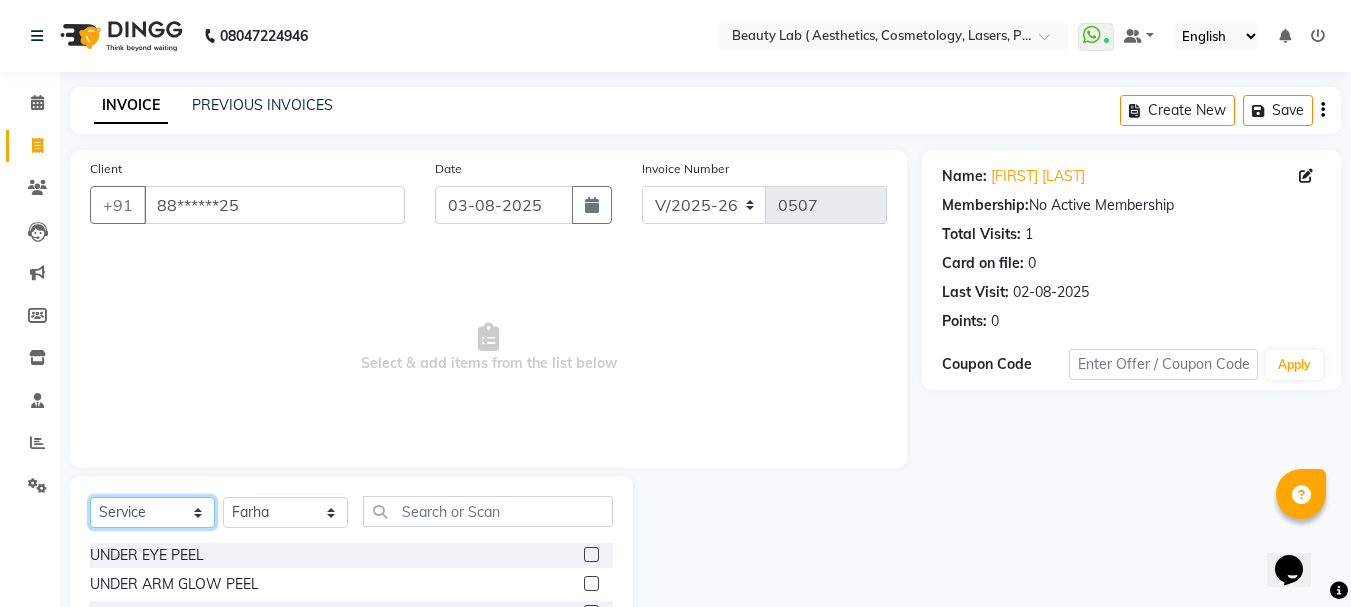 click on "Select  Service  Product  Membership  Package Voucher Prepaid Gift Card" 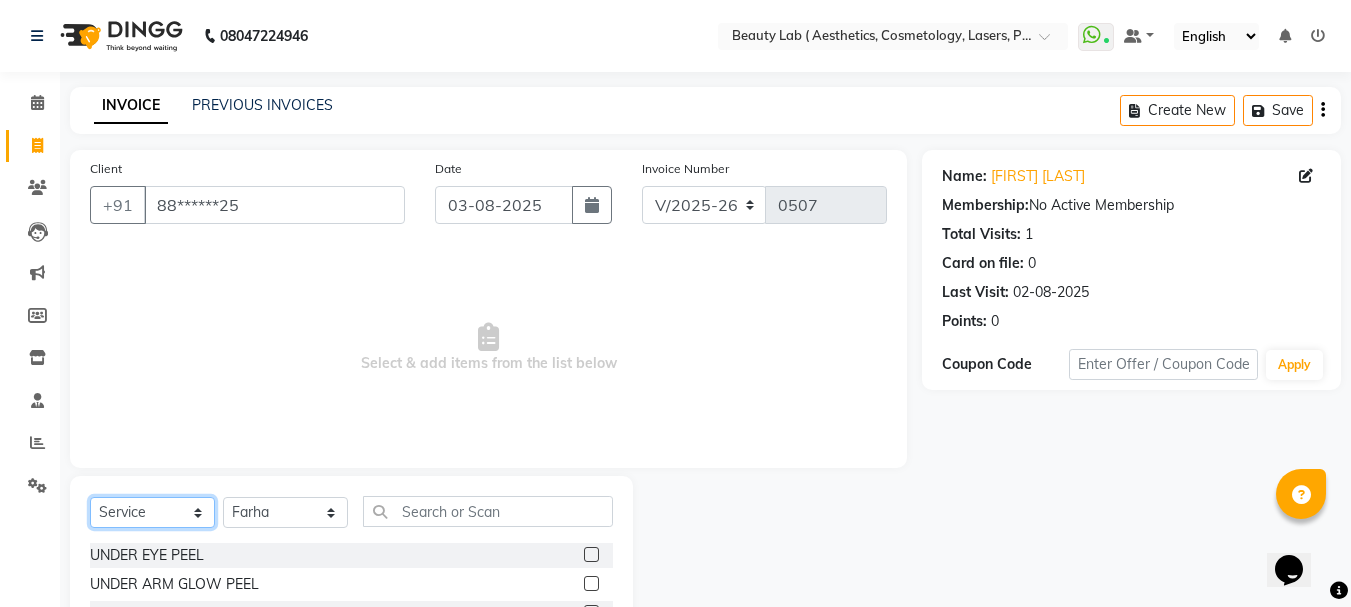 click on "Select  Service  Product  Membership  Package Voucher Prepaid Gift Card" 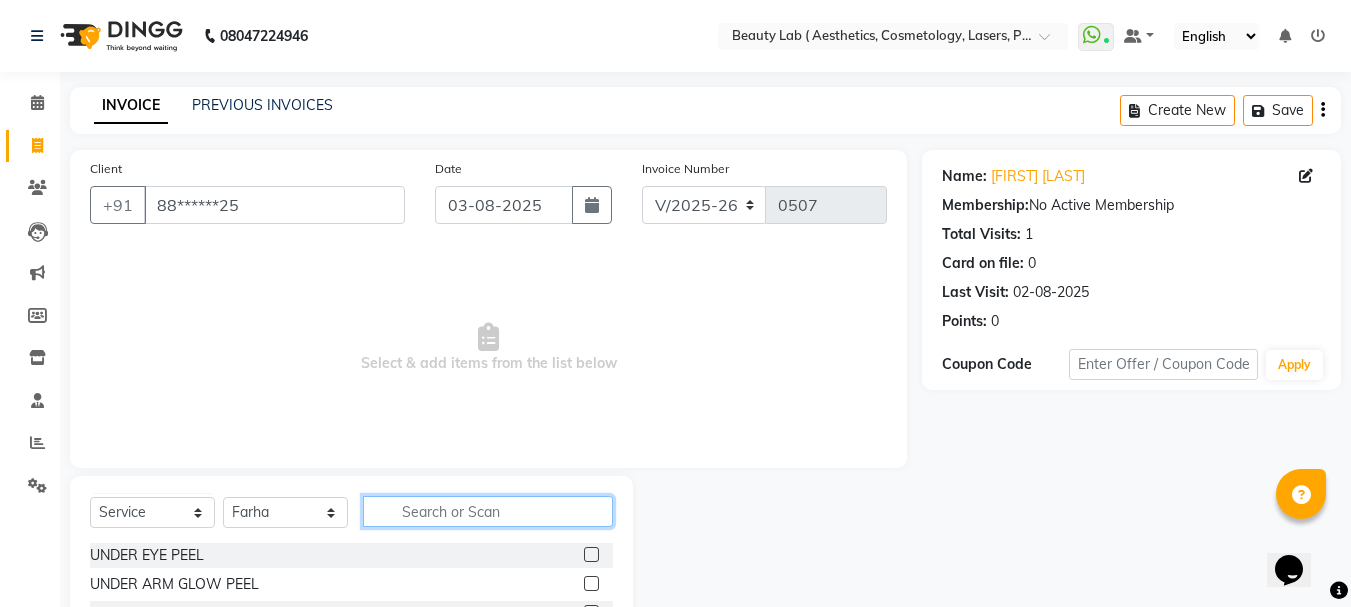 click 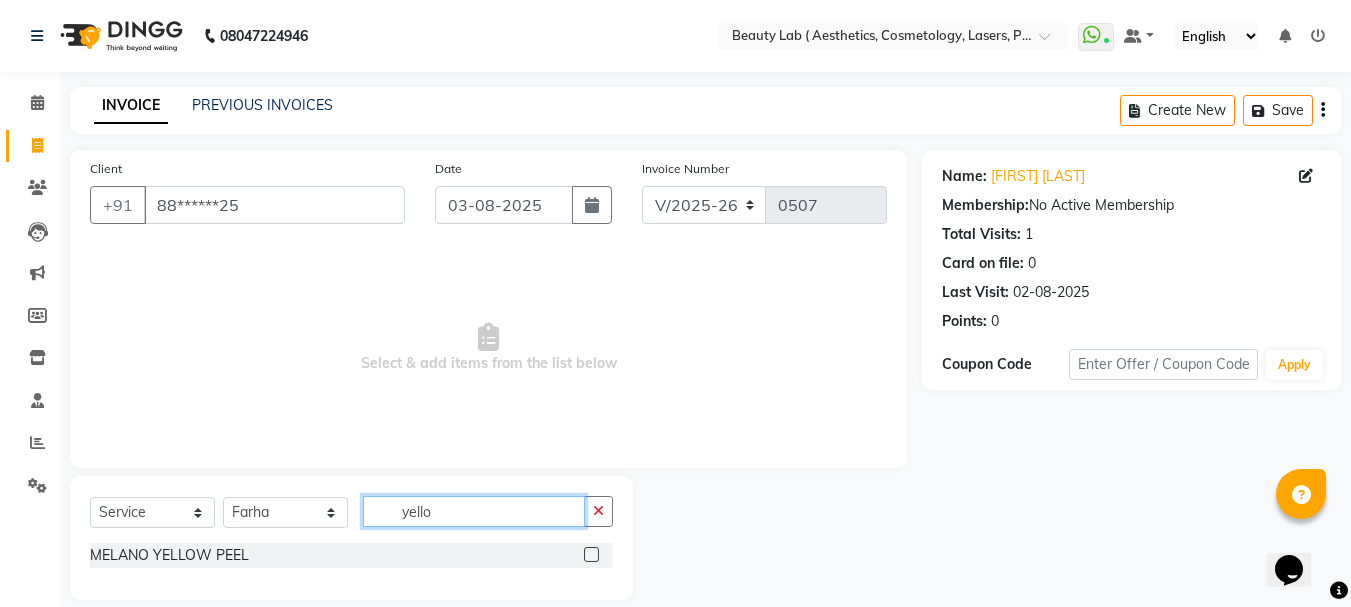 type on "yello" 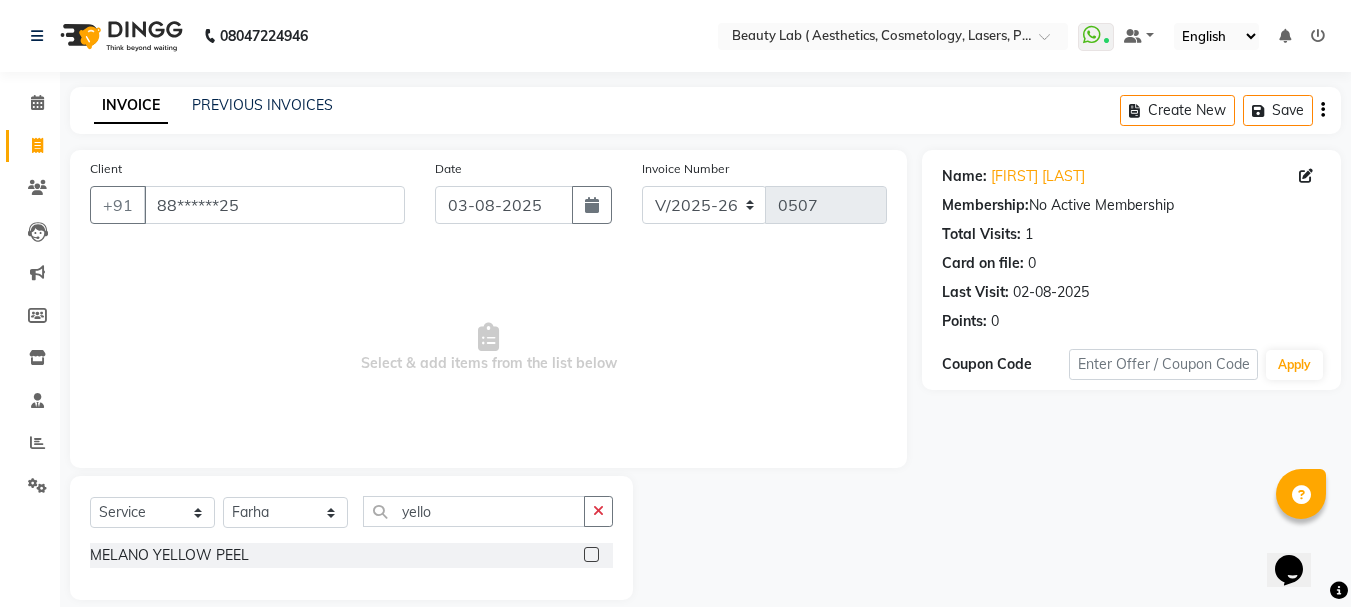 click 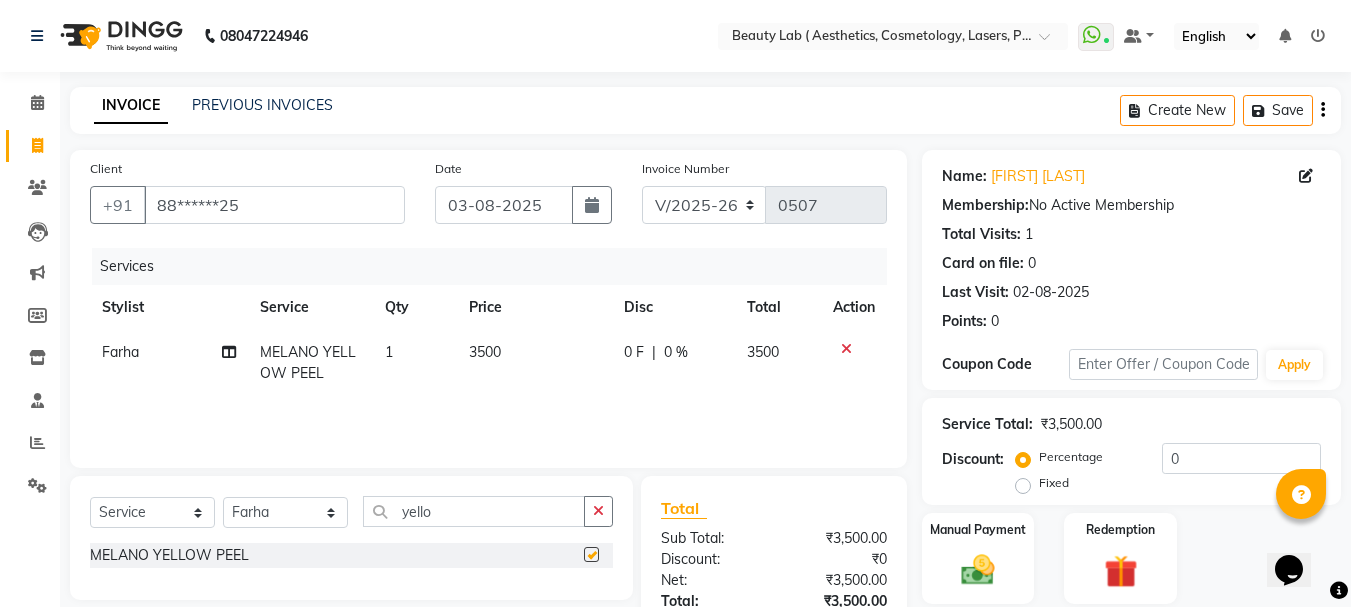 checkbox on "false" 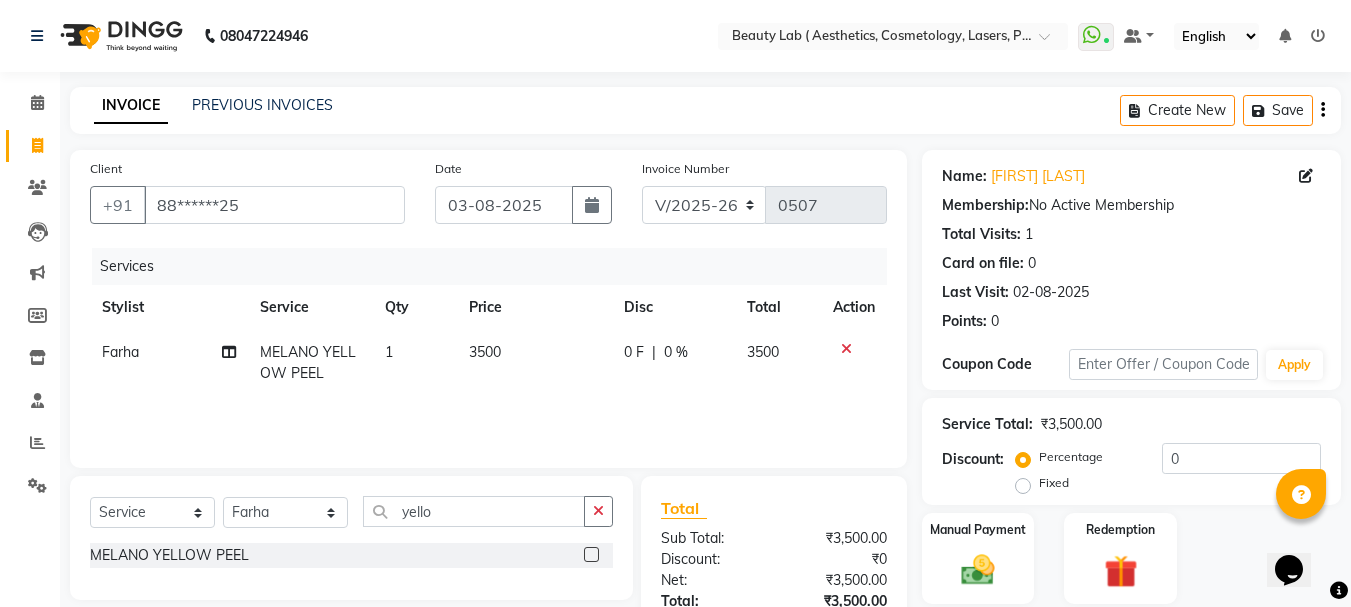 click on "3500" 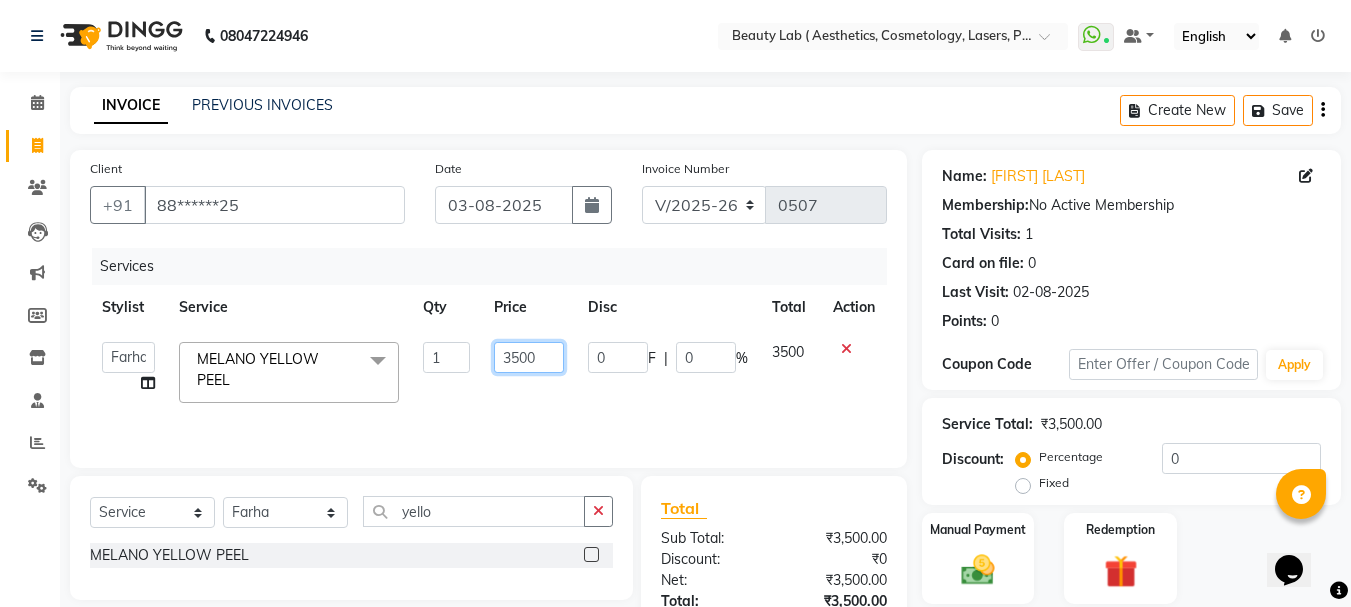 click on "3500" 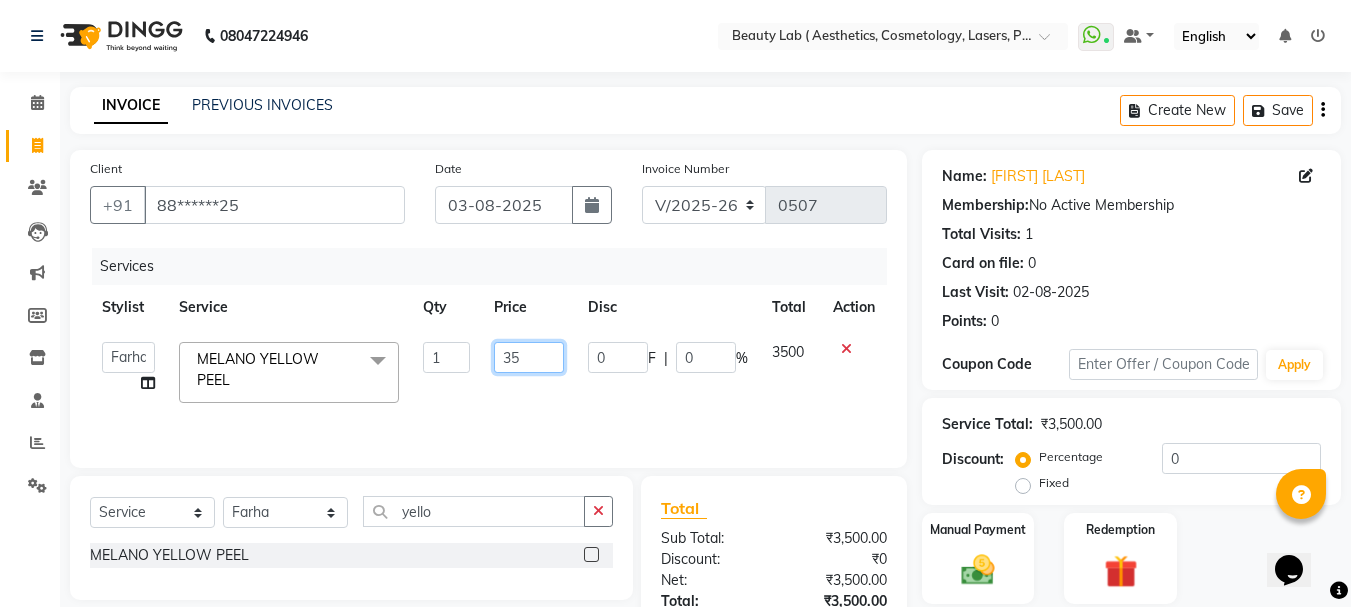 type on "3" 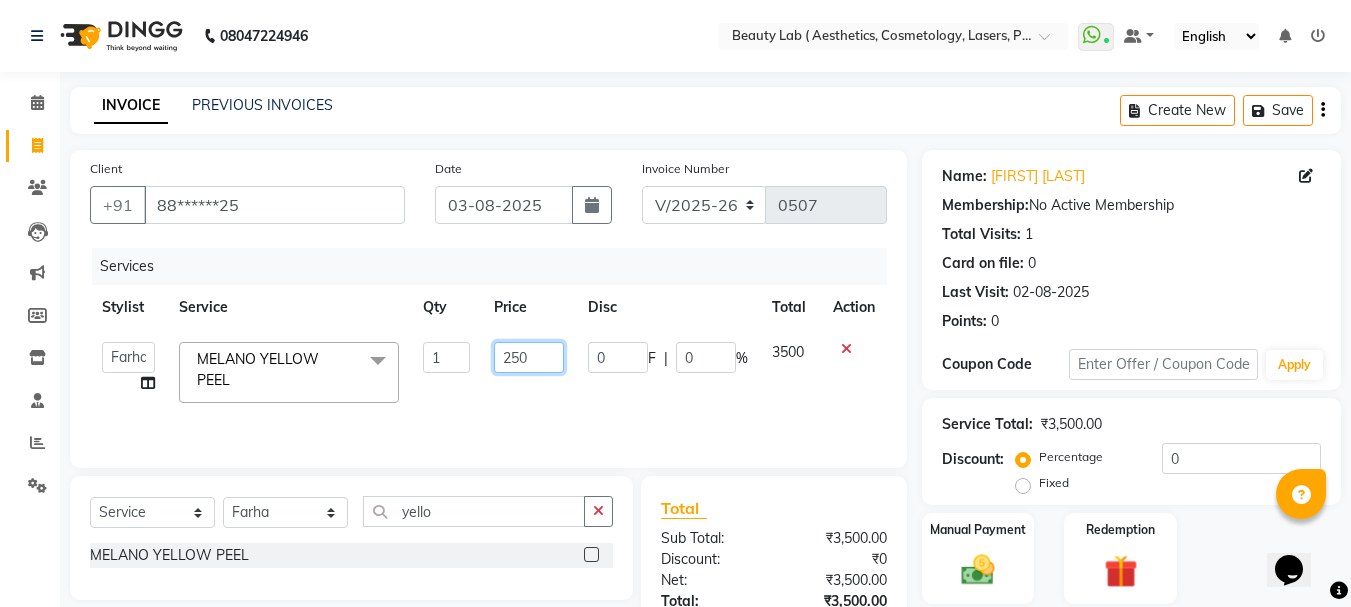 type on "2500" 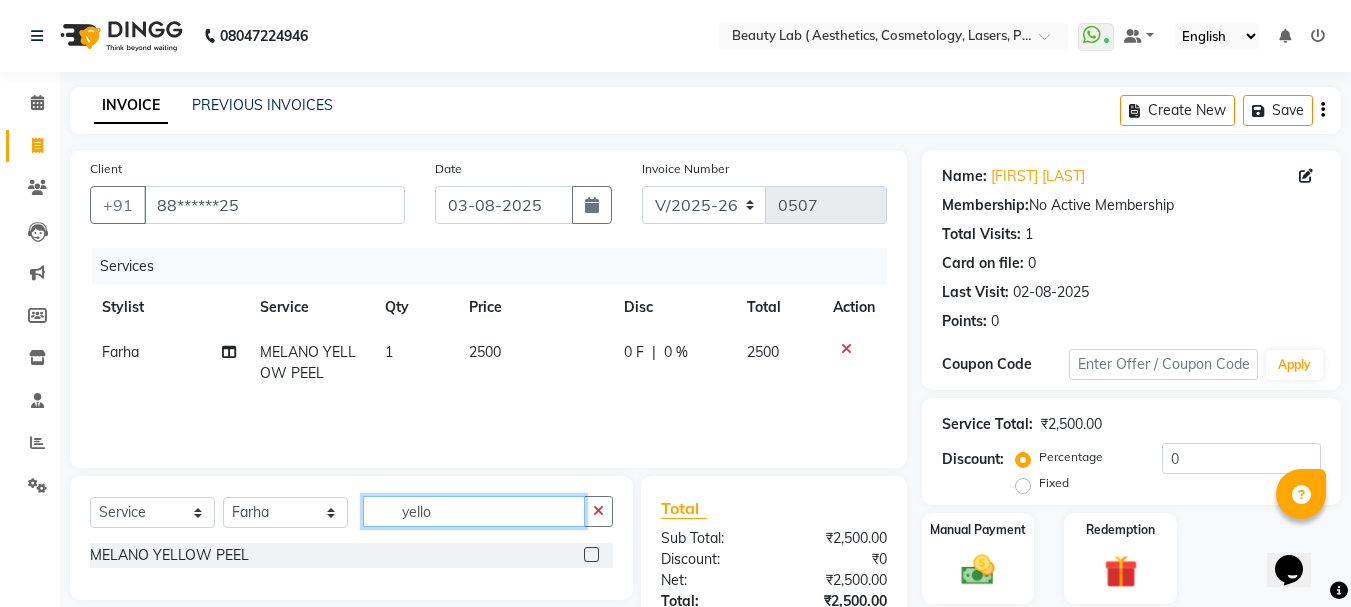 click on "yello" 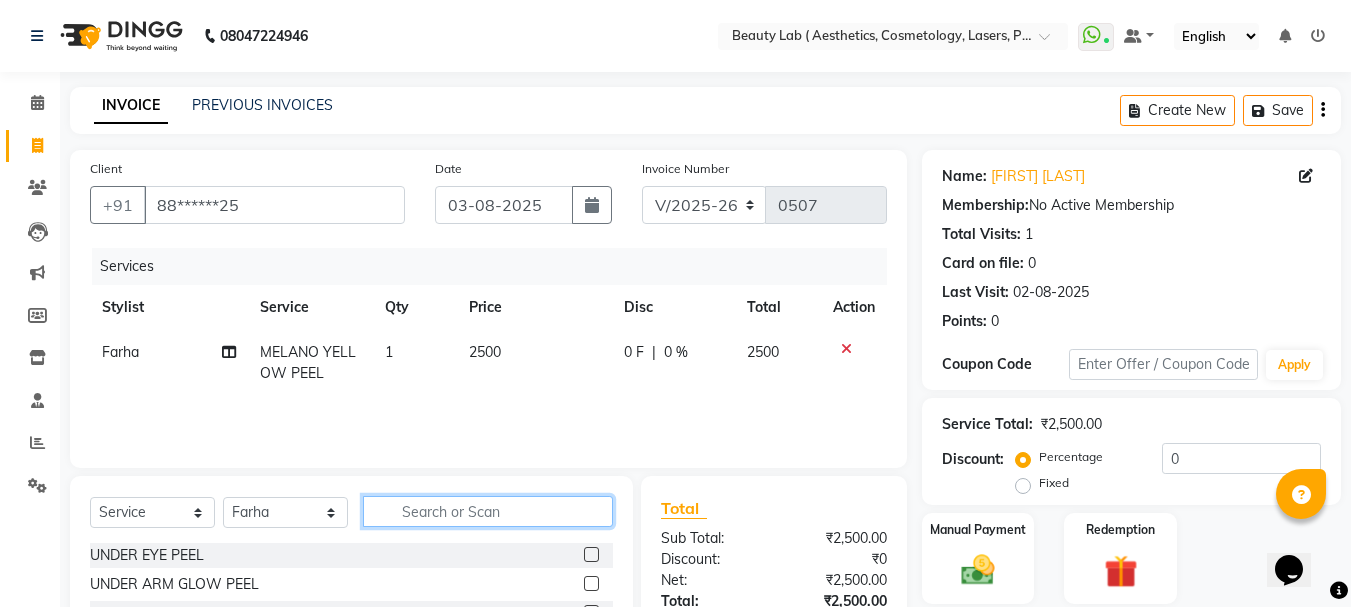 type 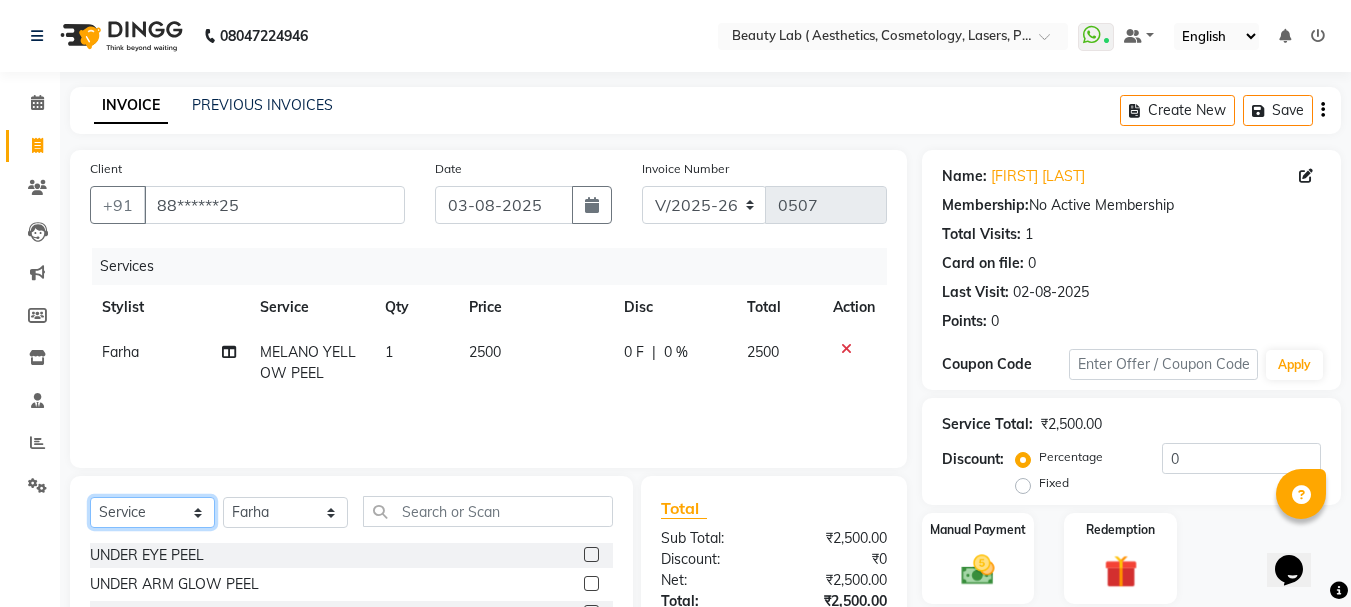 click on "Select  Service  Product  Membership  Package Voucher Prepaid Gift Card" 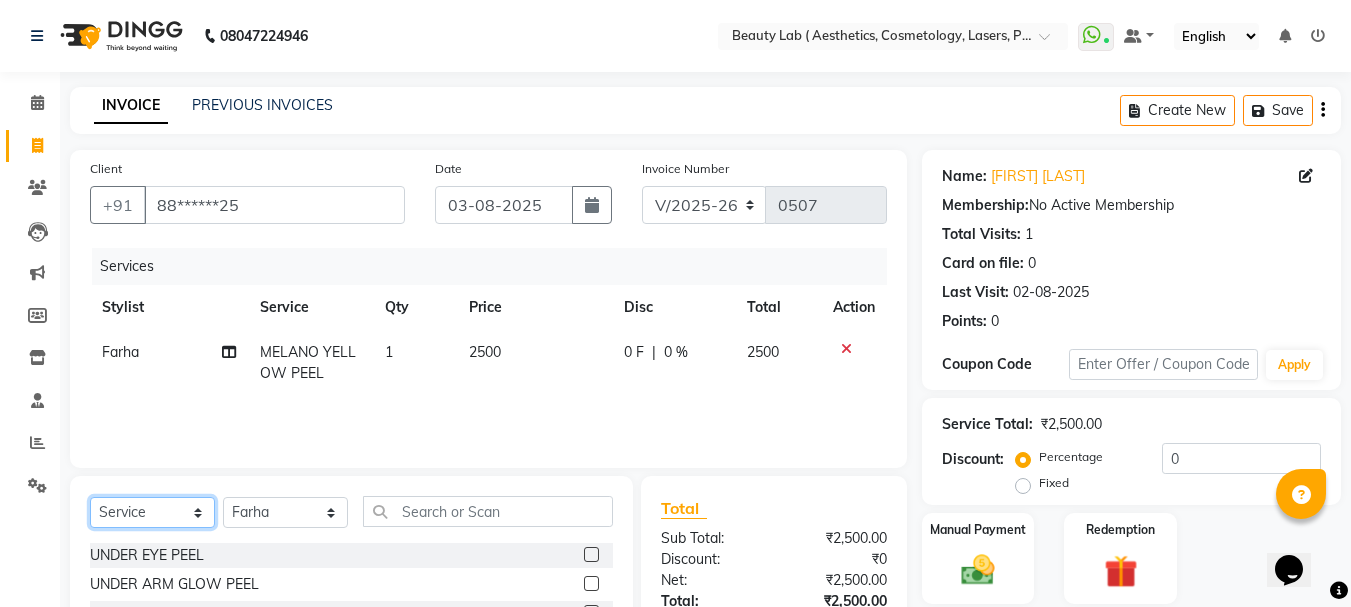 select on "product" 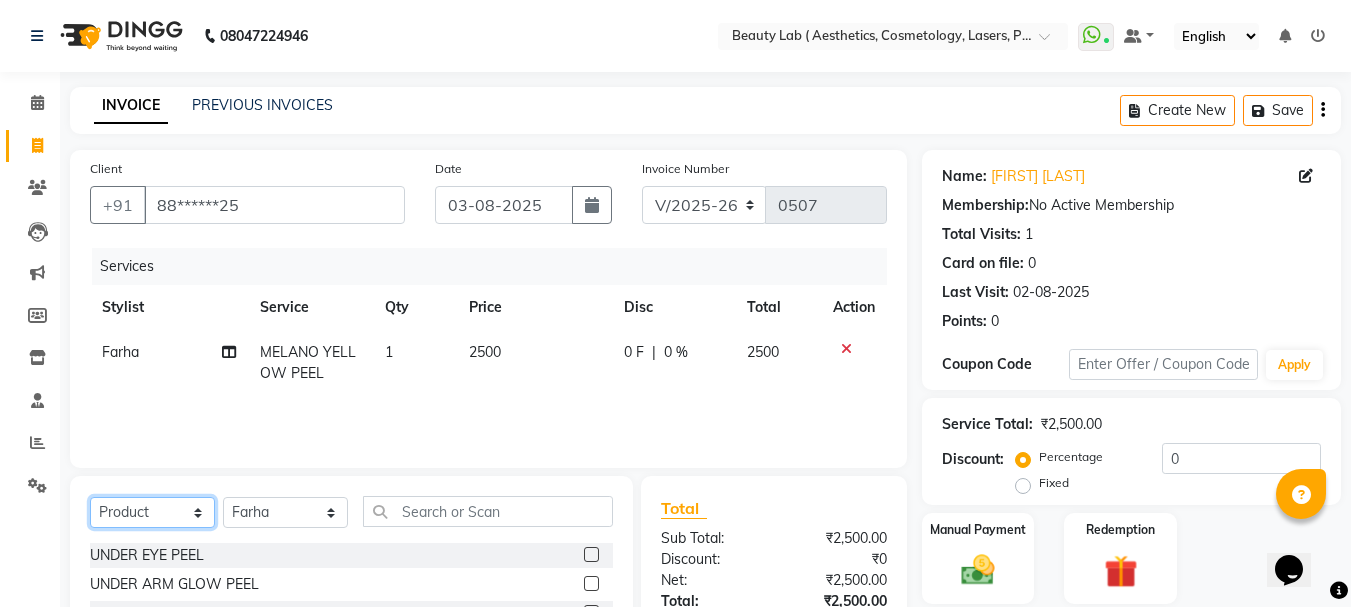 click on "Select  Service  Product  Membership  Package Voucher Prepaid Gift Card" 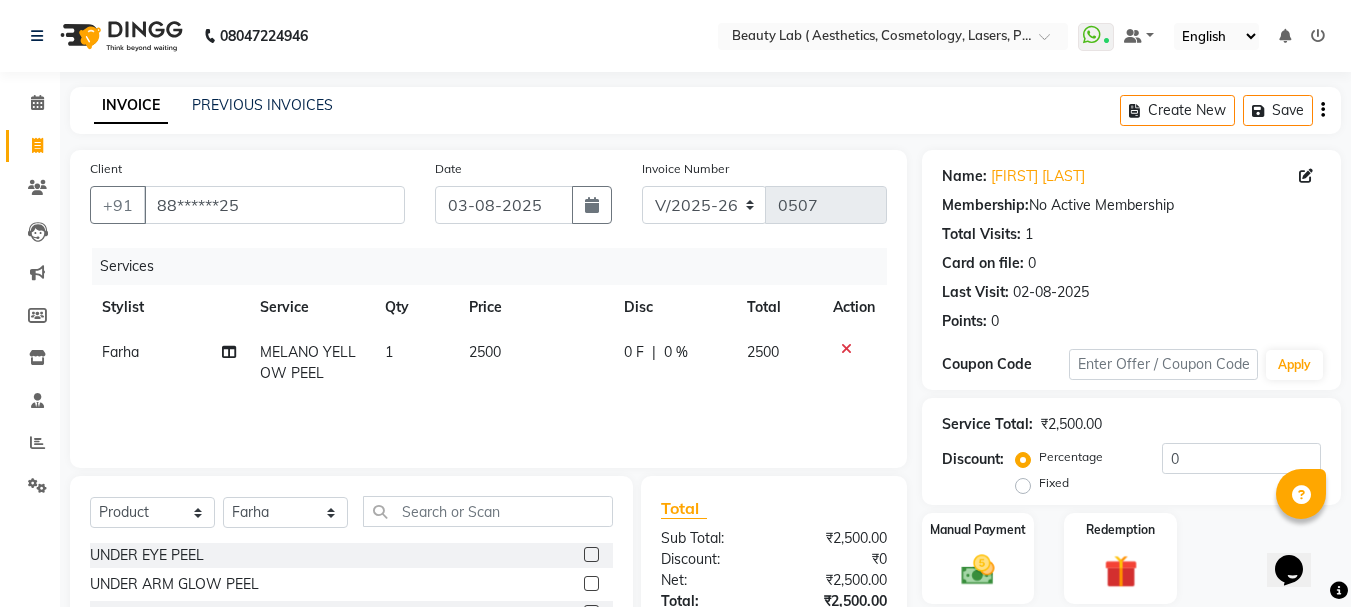click on "Farha" 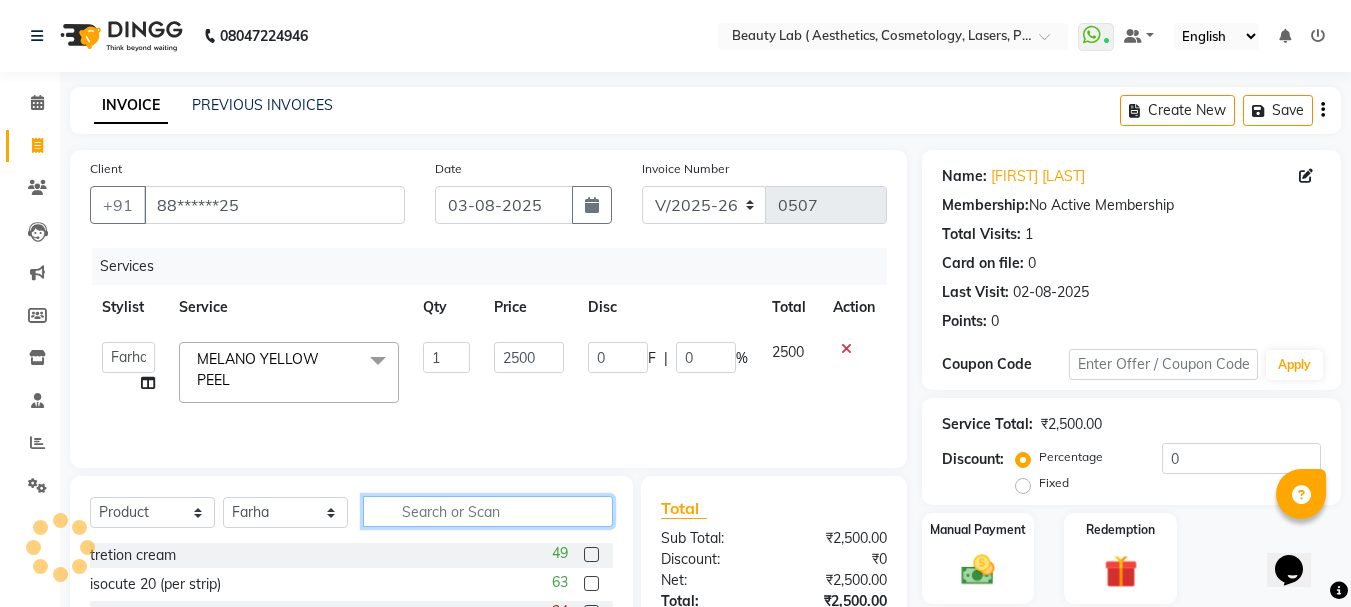 click 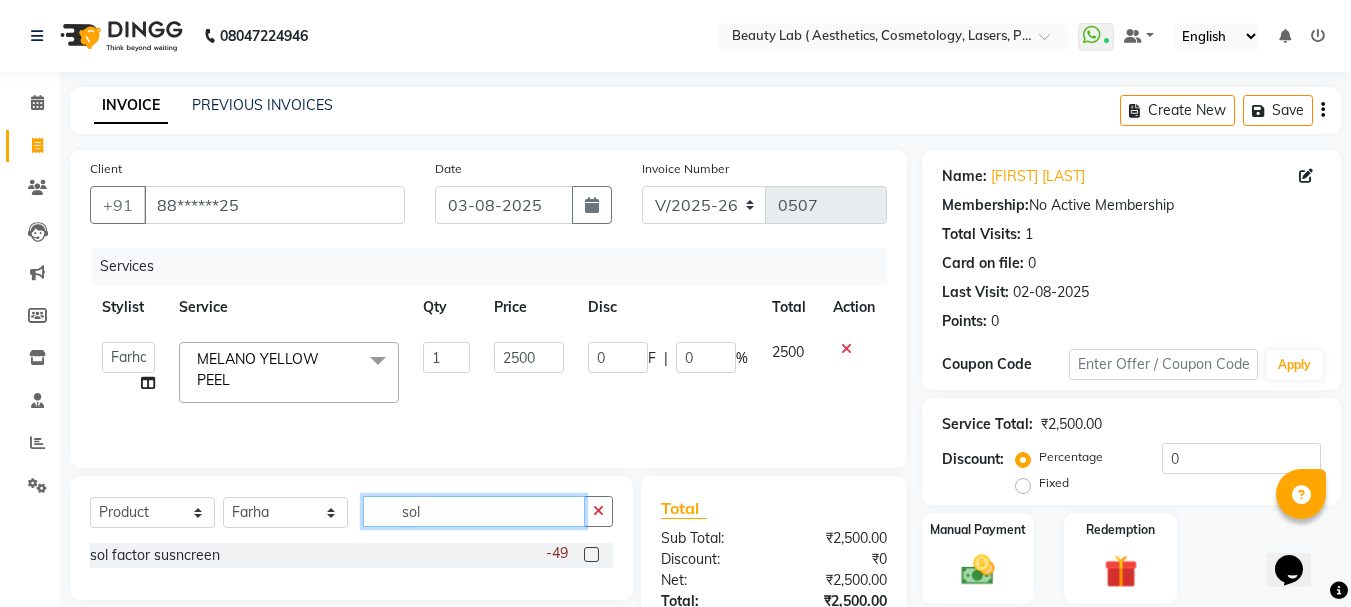 type on "sol" 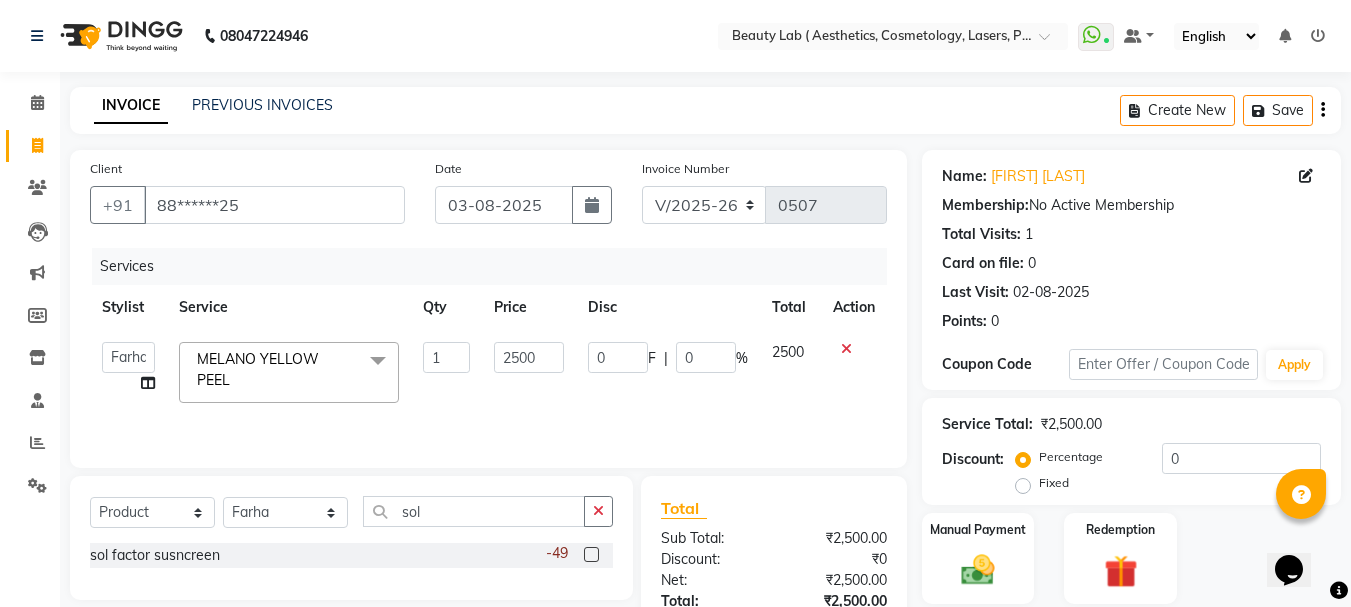 click 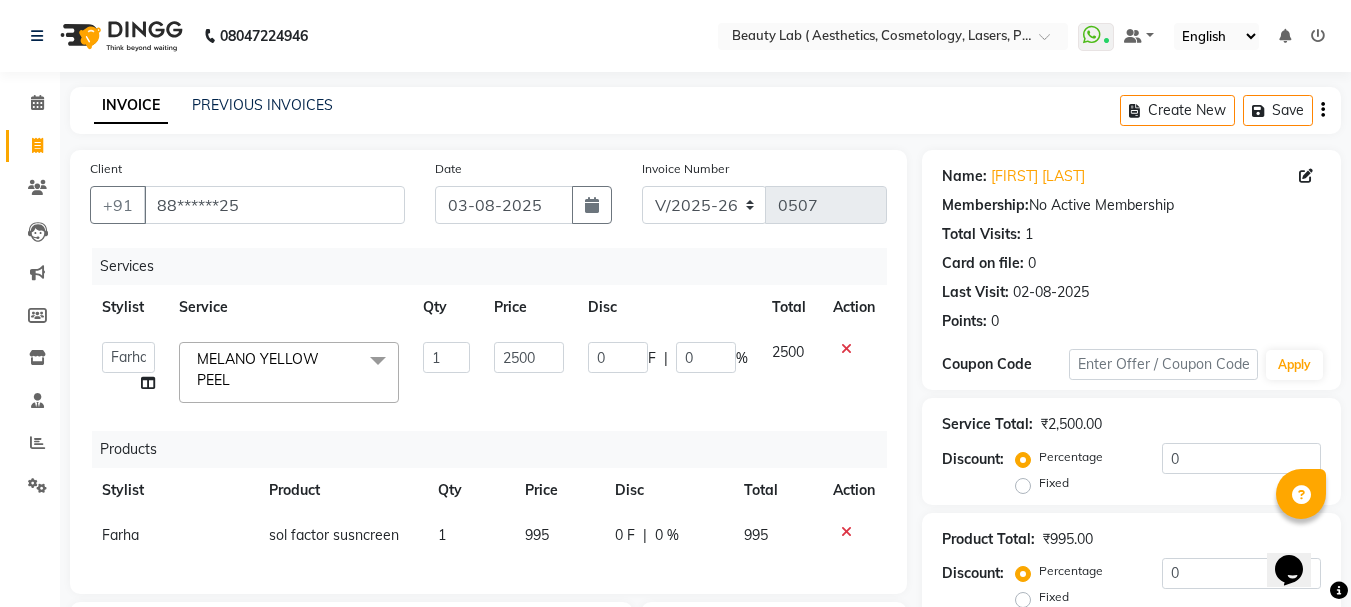 checkbox on "false" 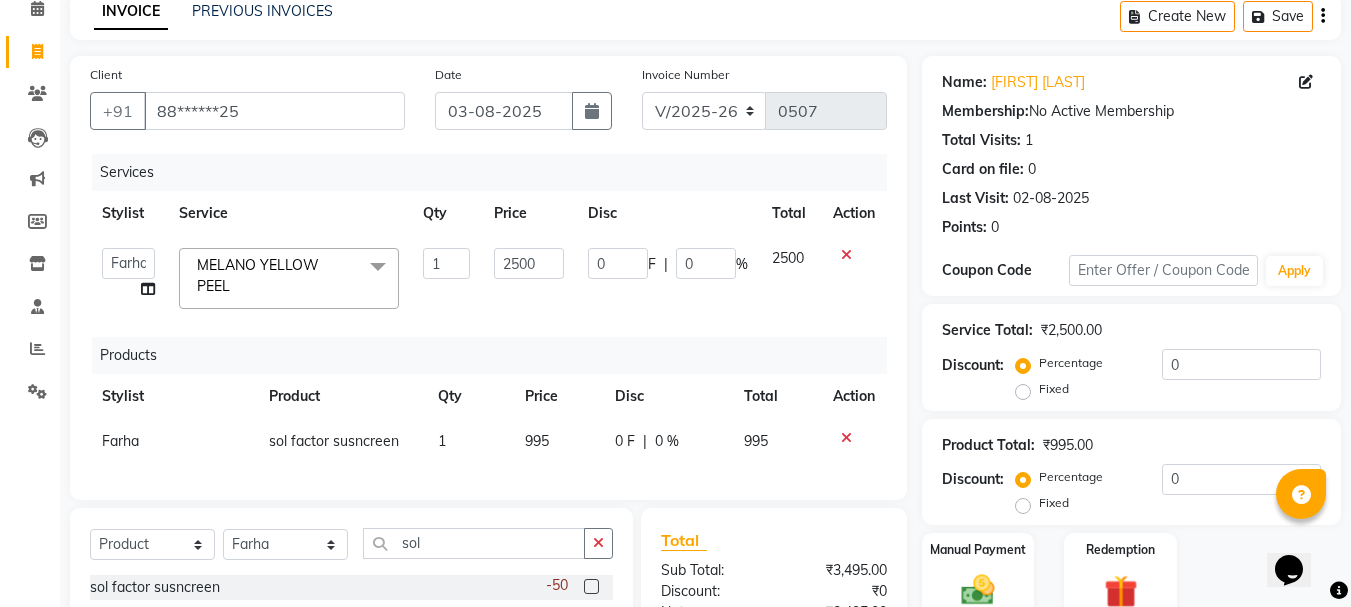 scroll, scrollTop: 292, scrollLeft: 0, axis: vertical 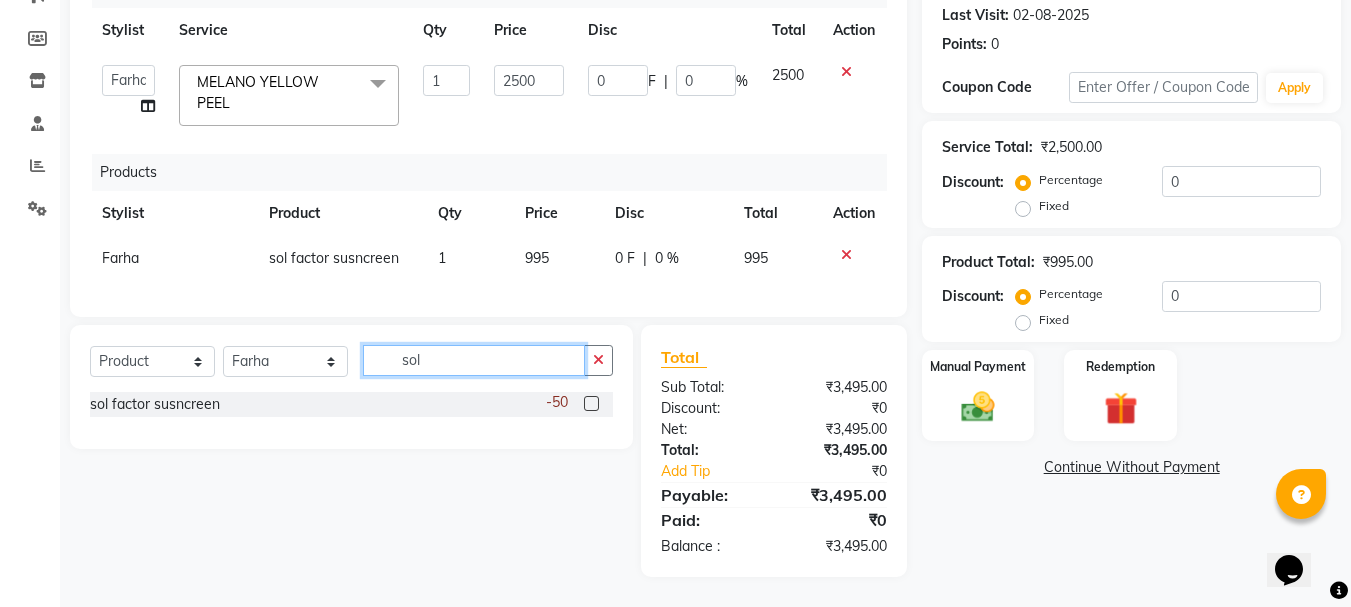 click on "sol" 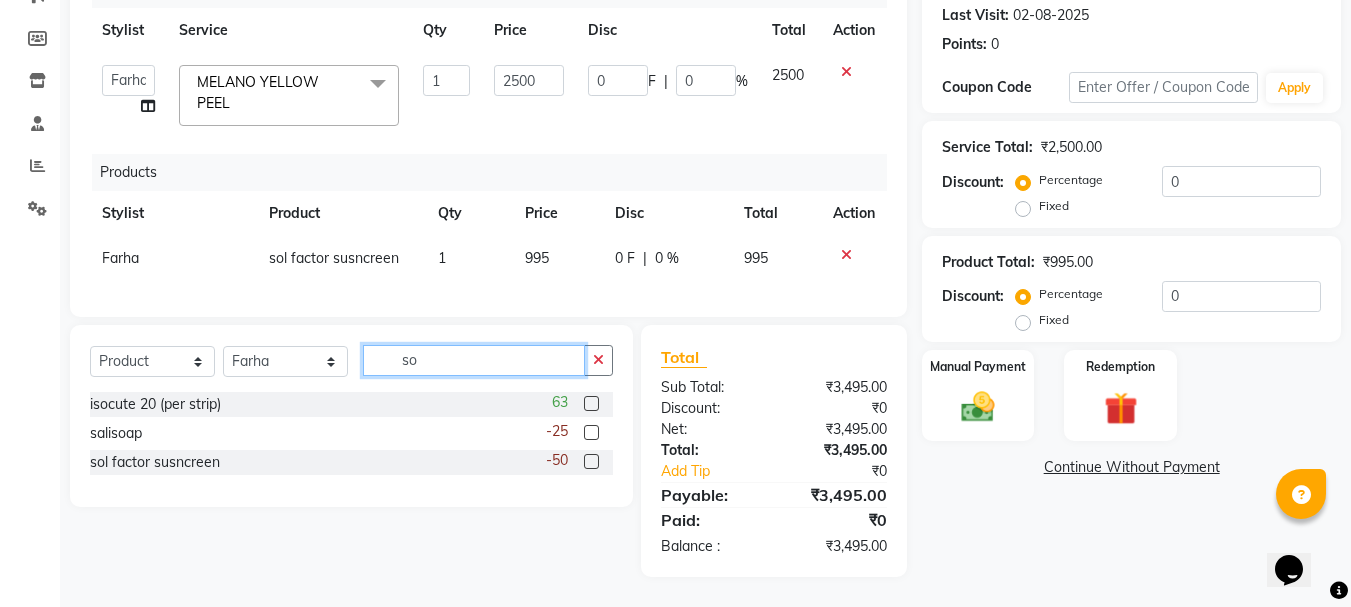 type on "s" 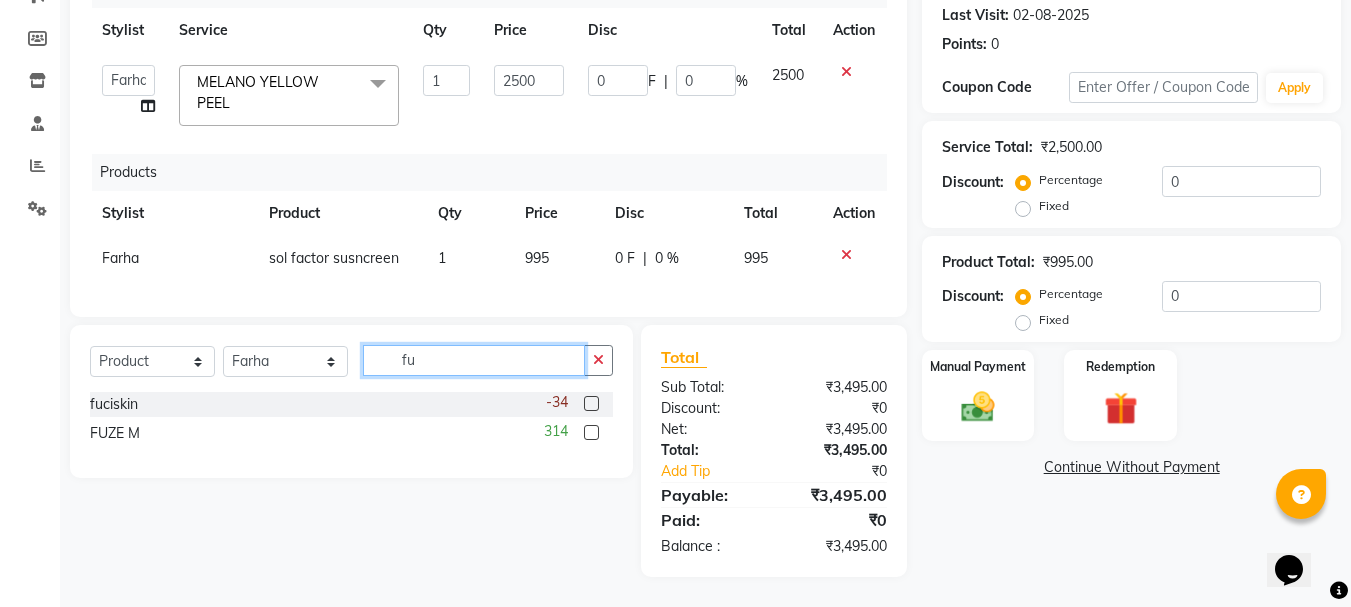 type on "fu" 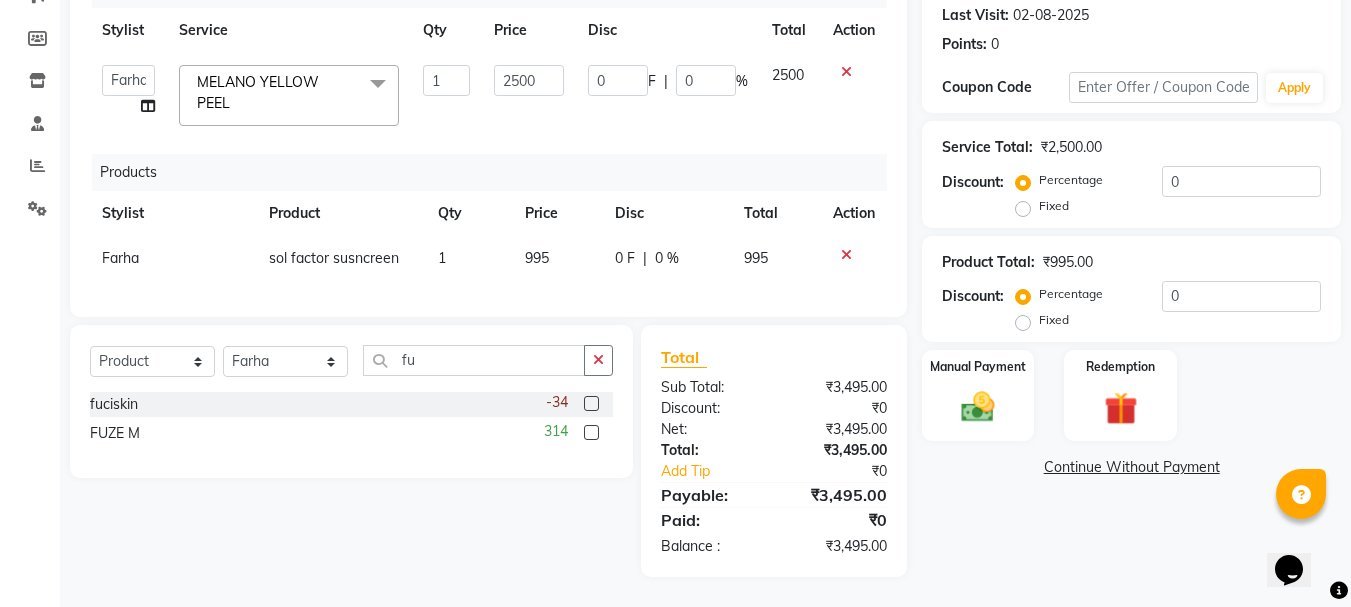 click 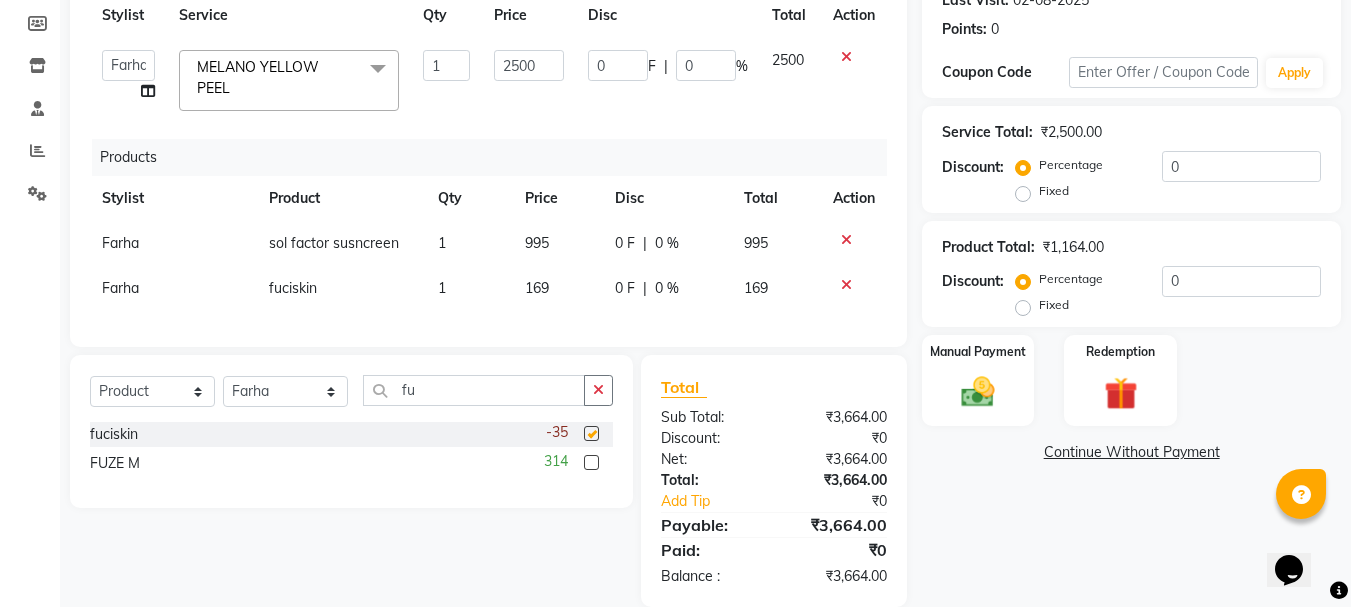 checkbox on "false" 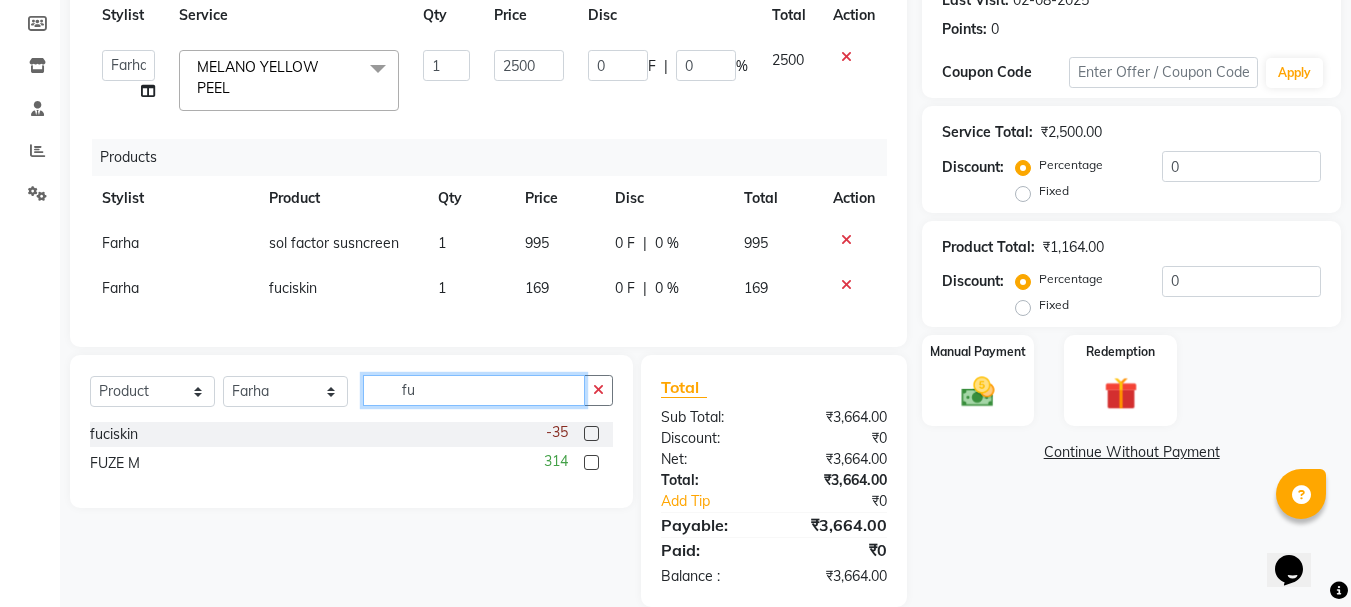 click on "fu" 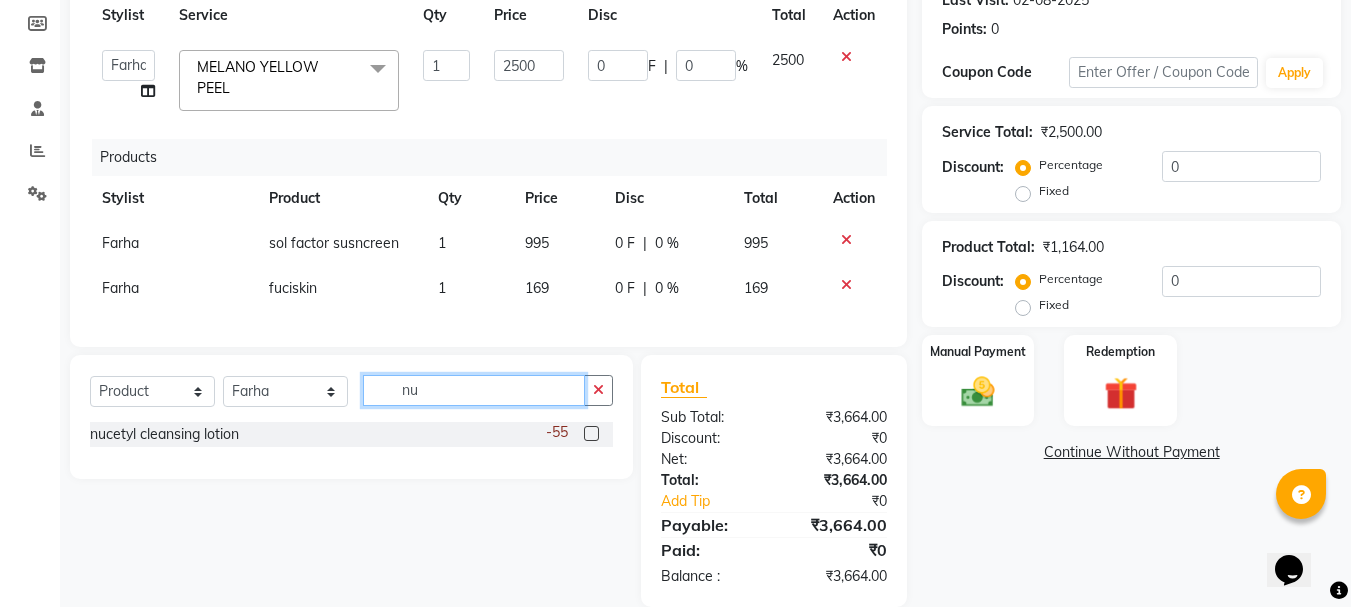 type on "nu" 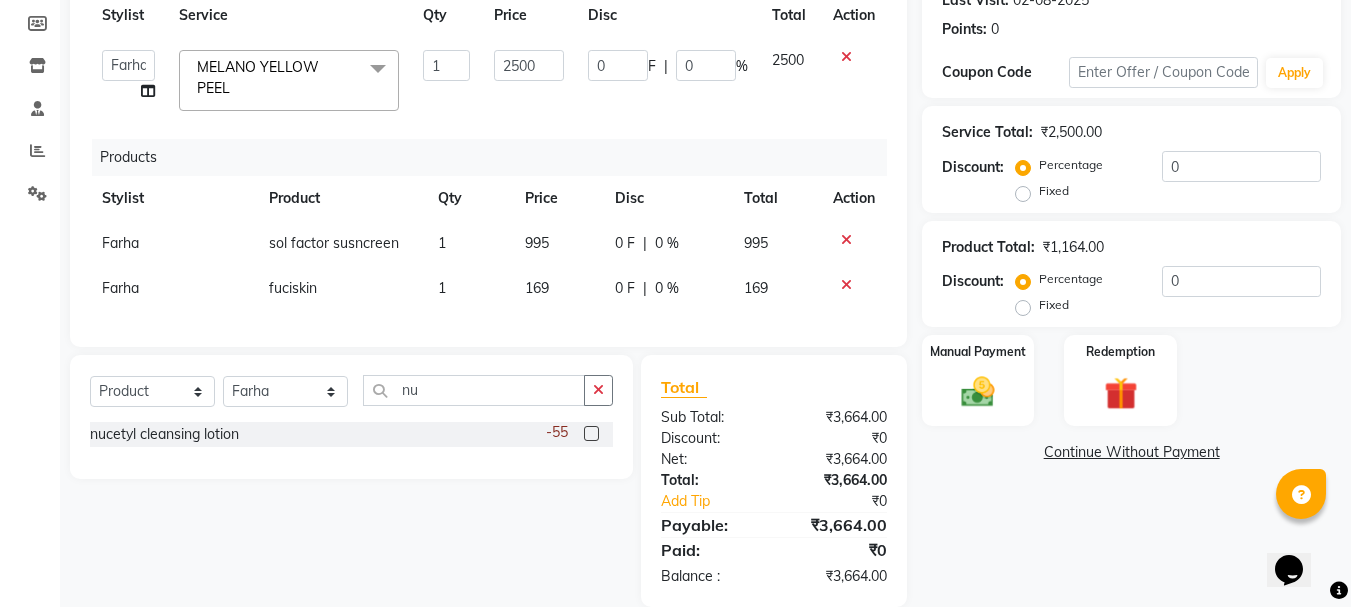 click 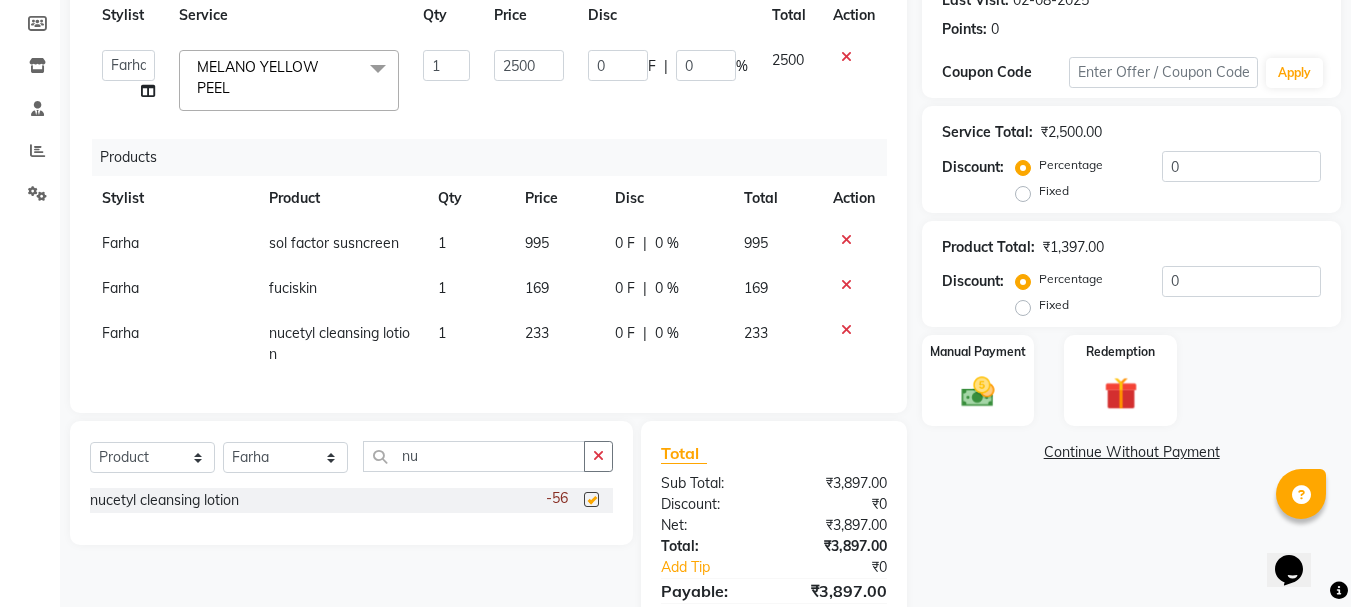 checkbox on "false" 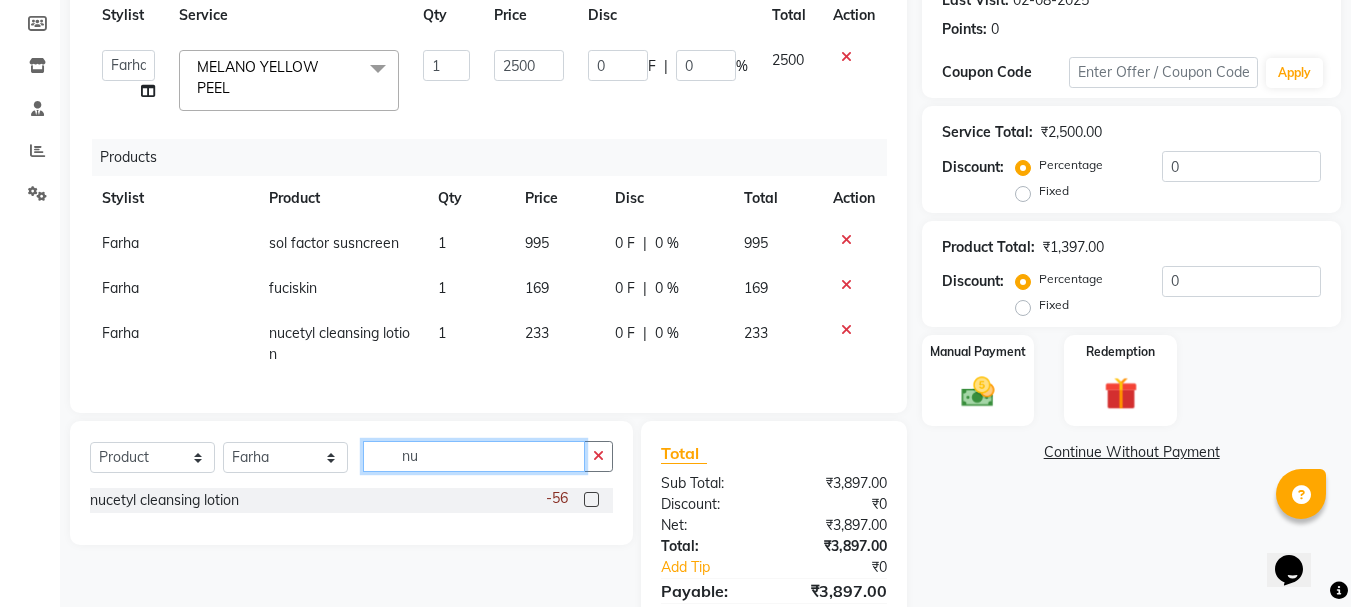 click on "nu" 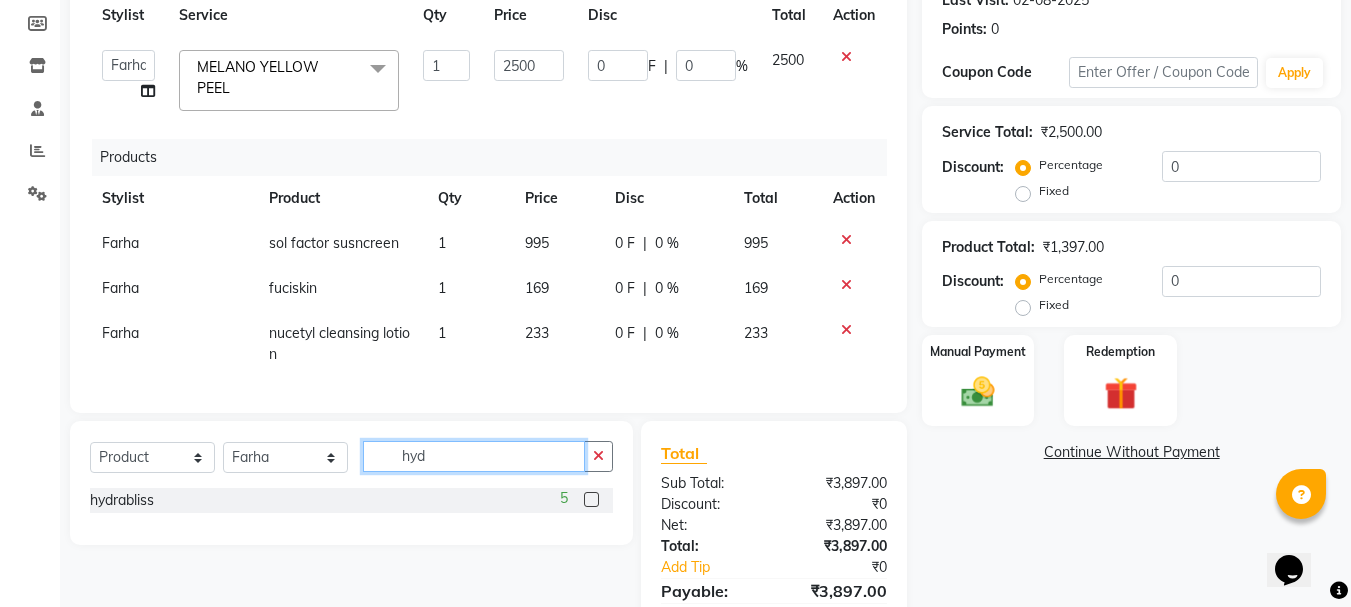 type on "hyd" 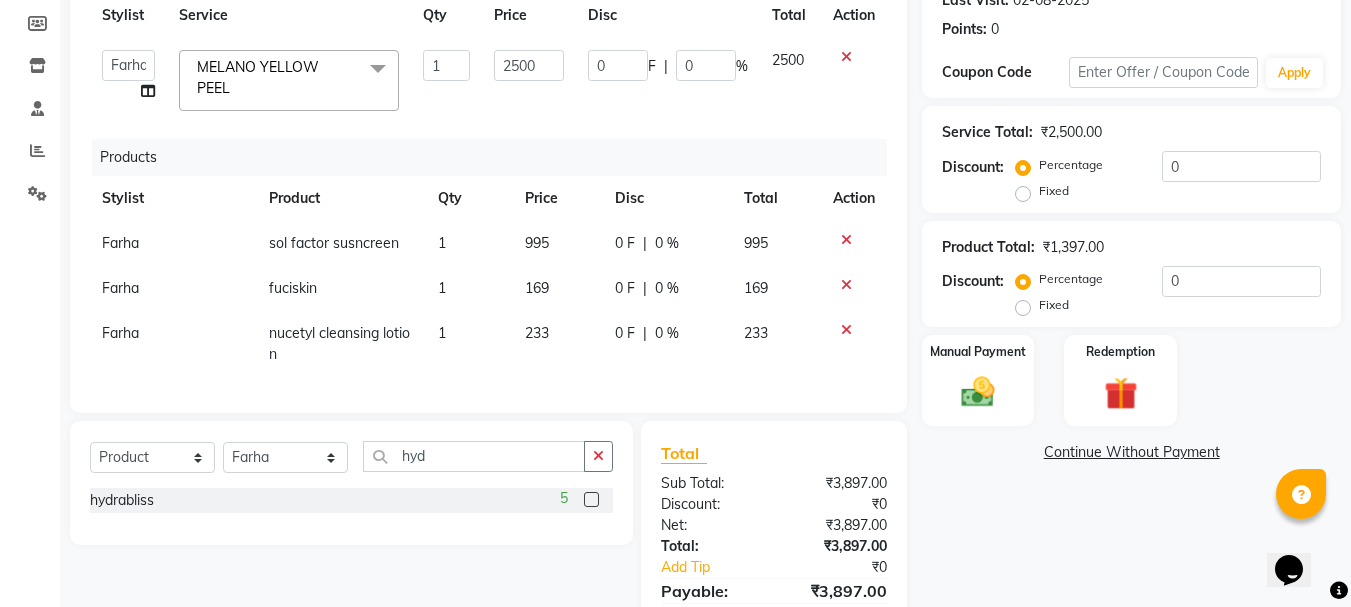 click 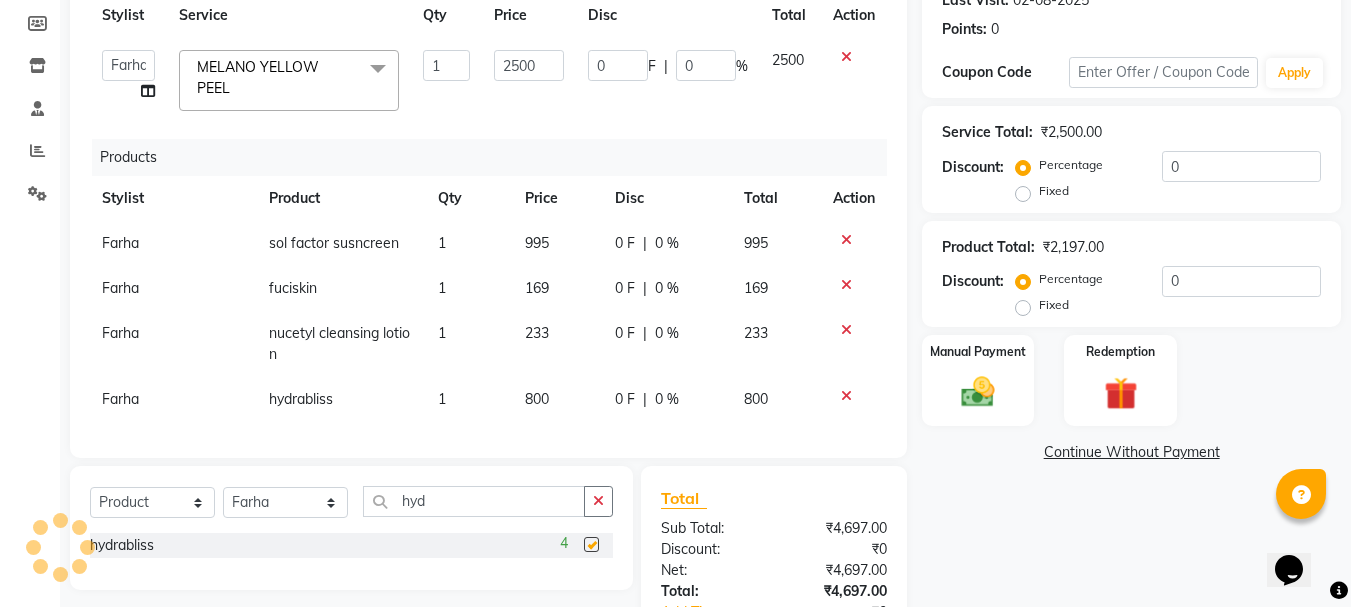 checkbox on "false" 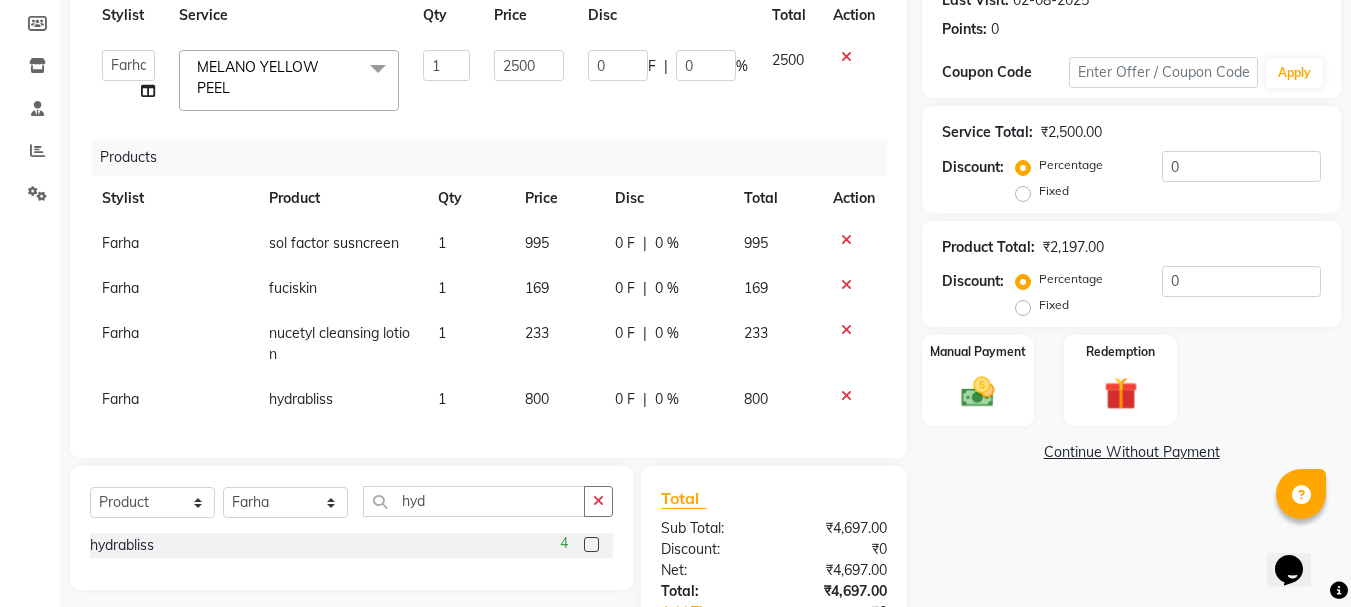 click on "Select  Service  Product  Membership  Package Voucher Prepaid Gift Card  Select Stylist [FIRST] [LAST] [CITY] [CITY]" 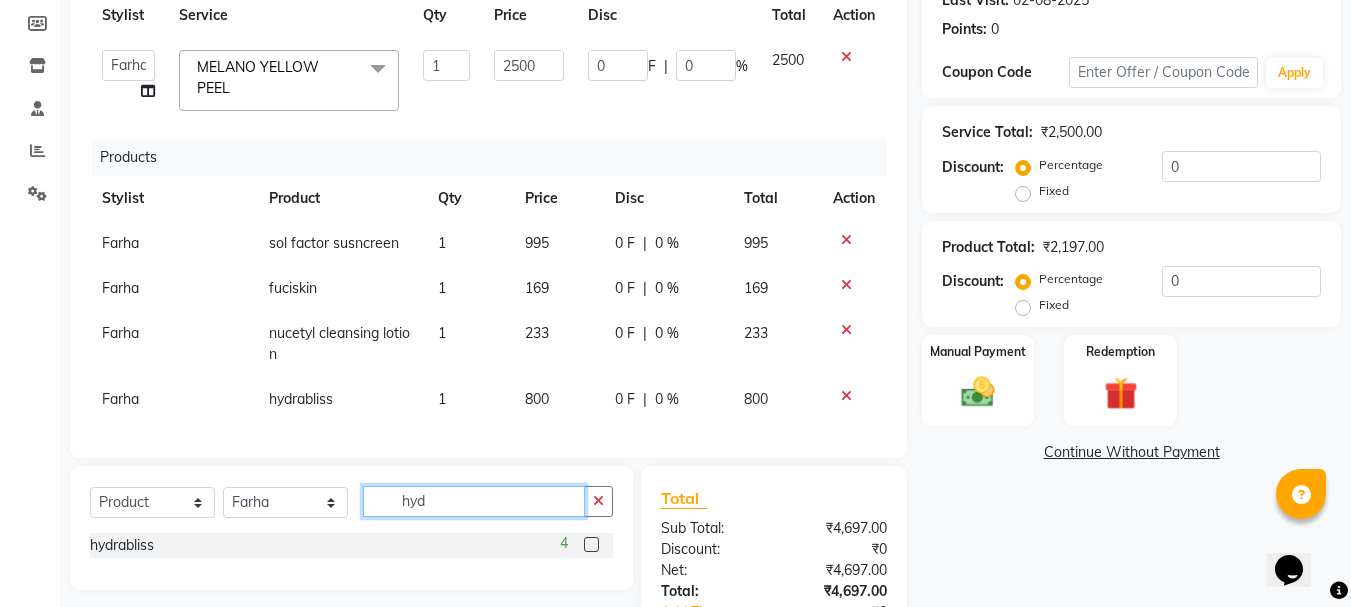 click on "hyd" 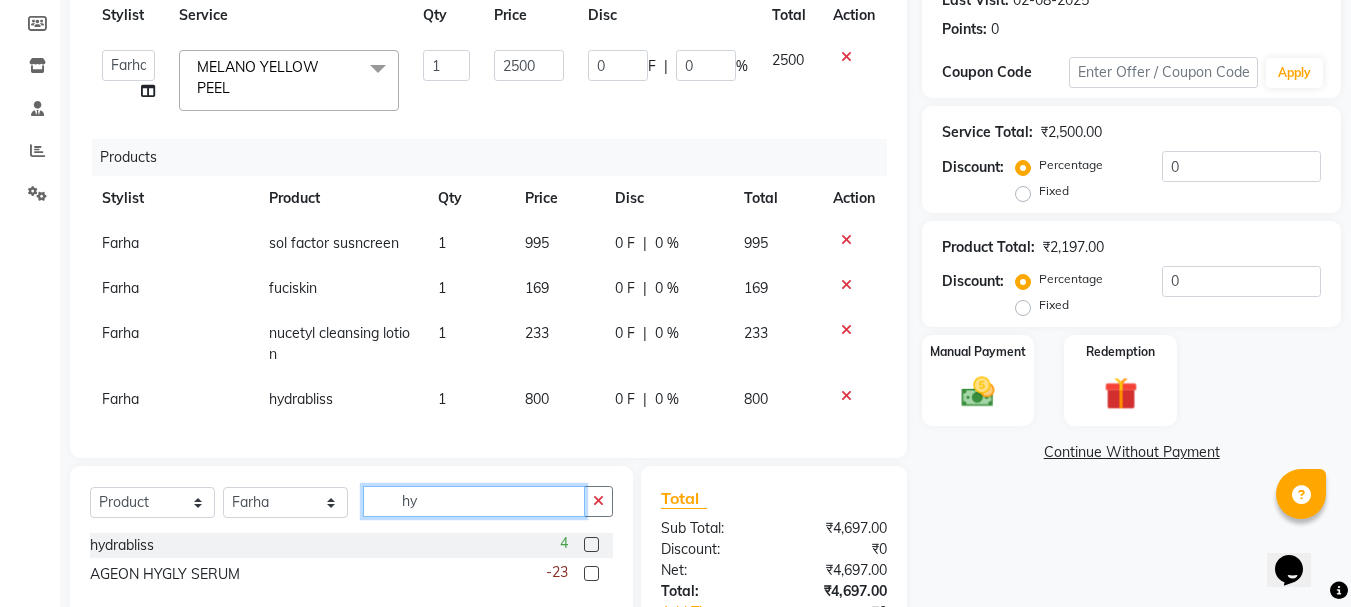 type on "h" 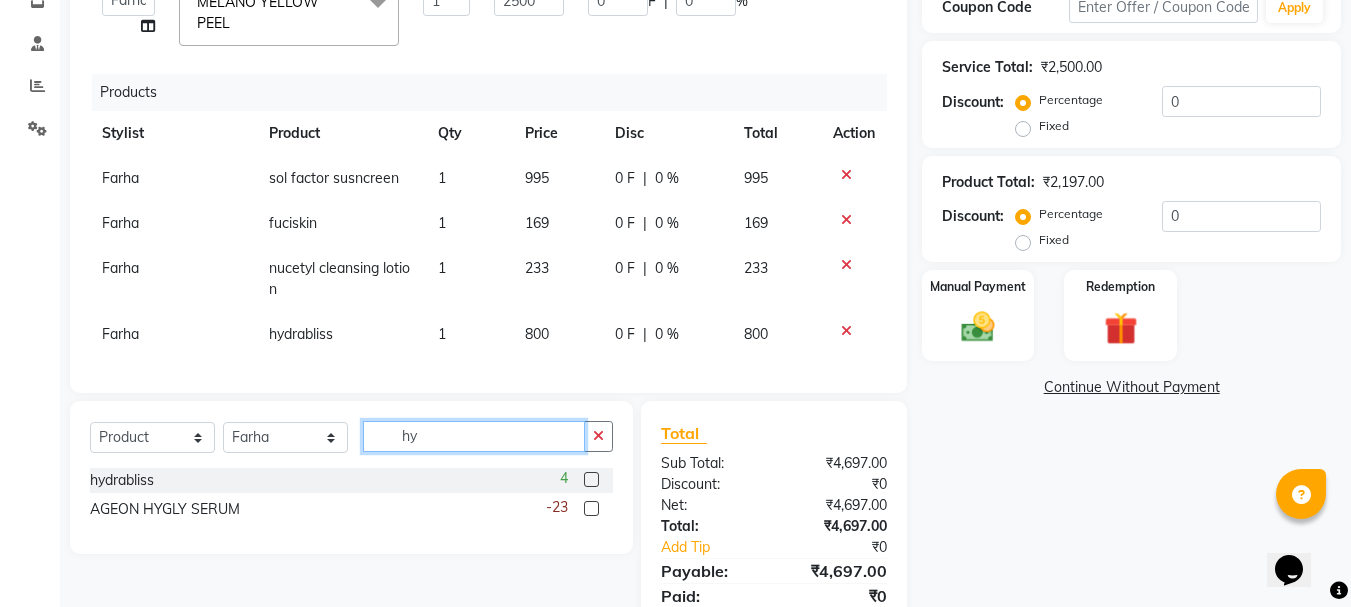 scroll, scrollTop: 392, scrollLeft: 0, axis: vertical 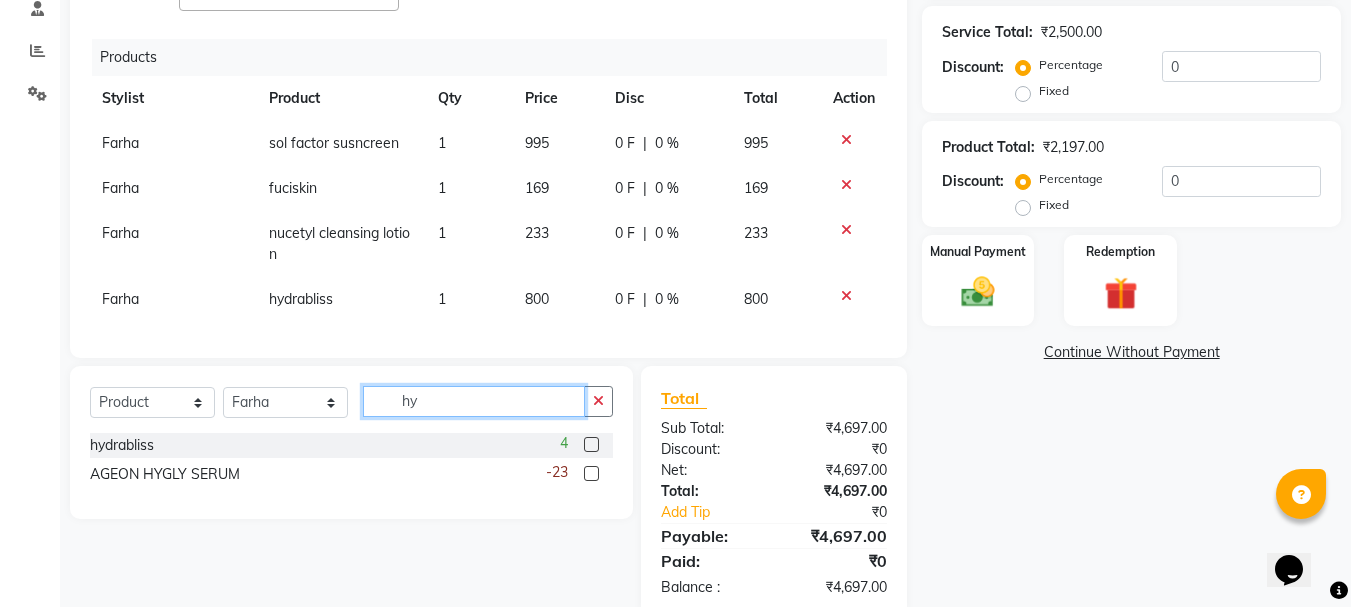 type on "hy" 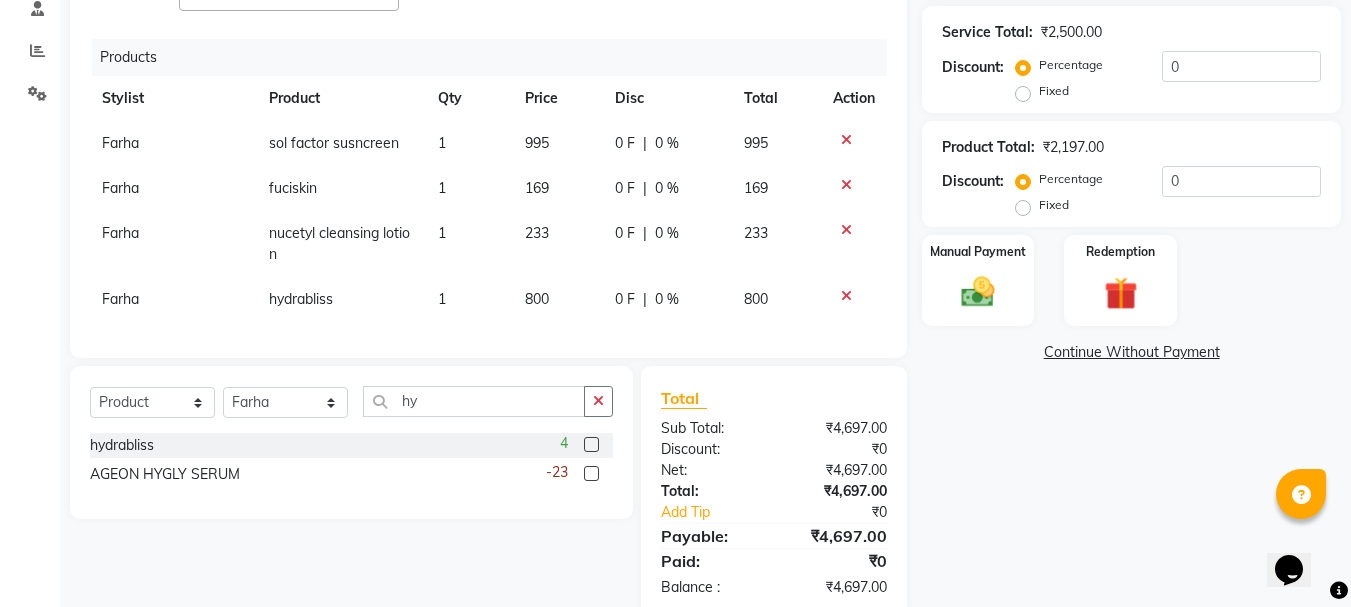 click 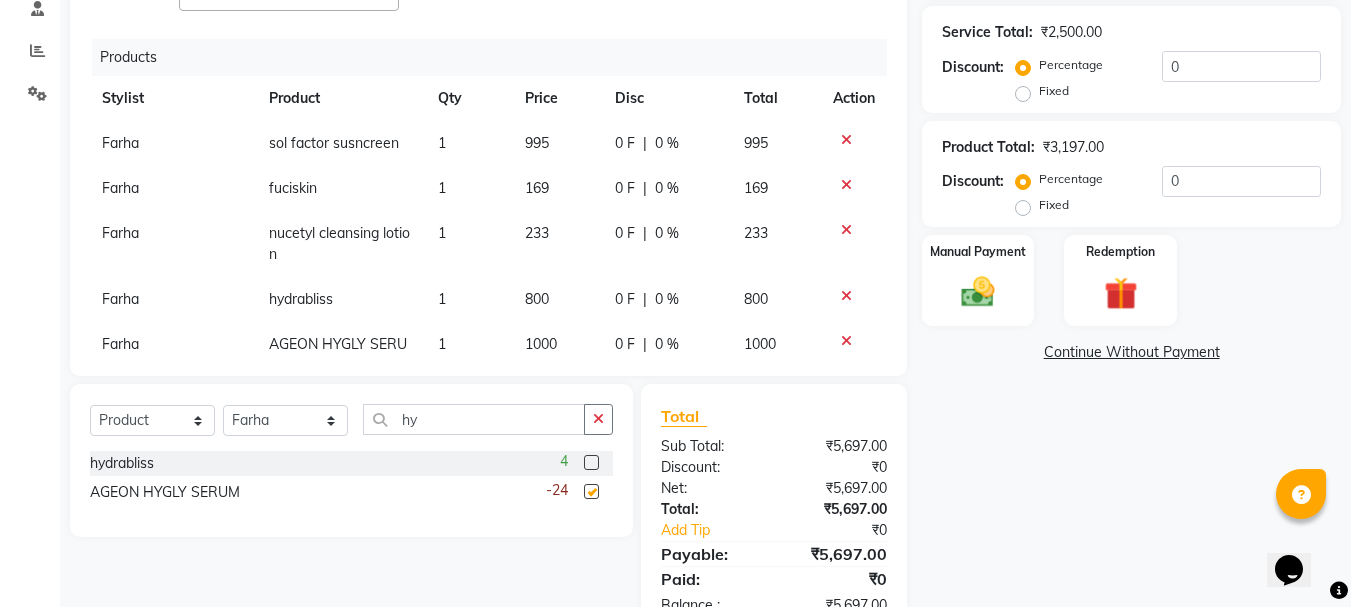 click 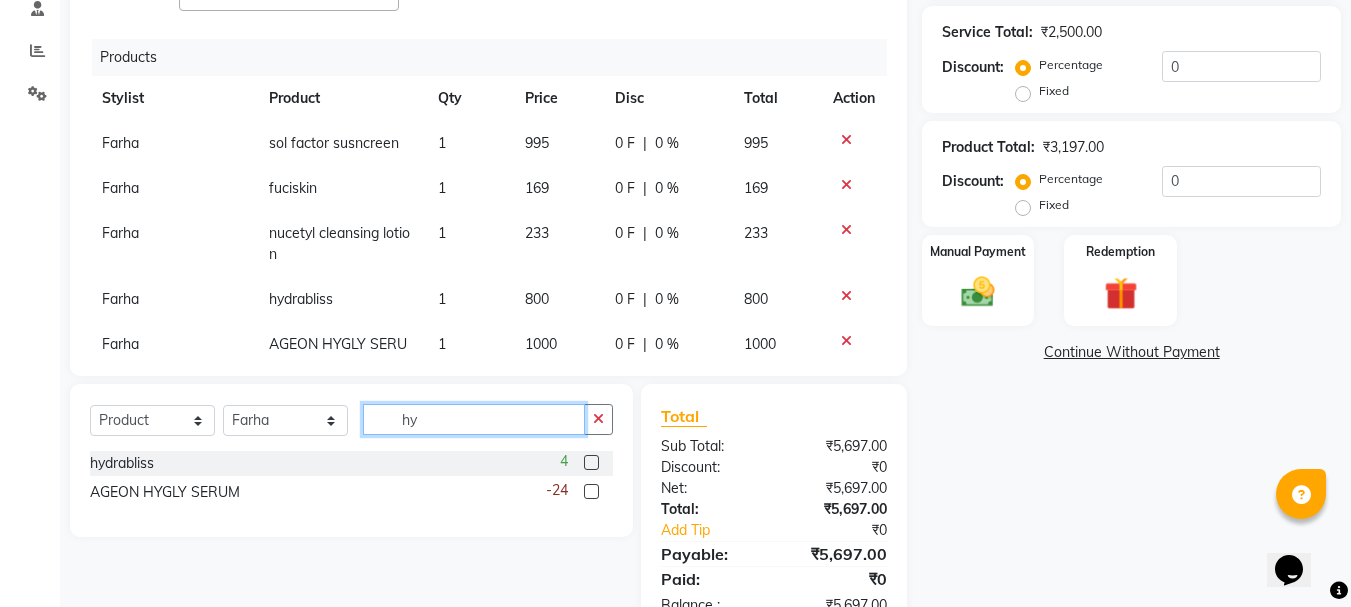click on "hy" 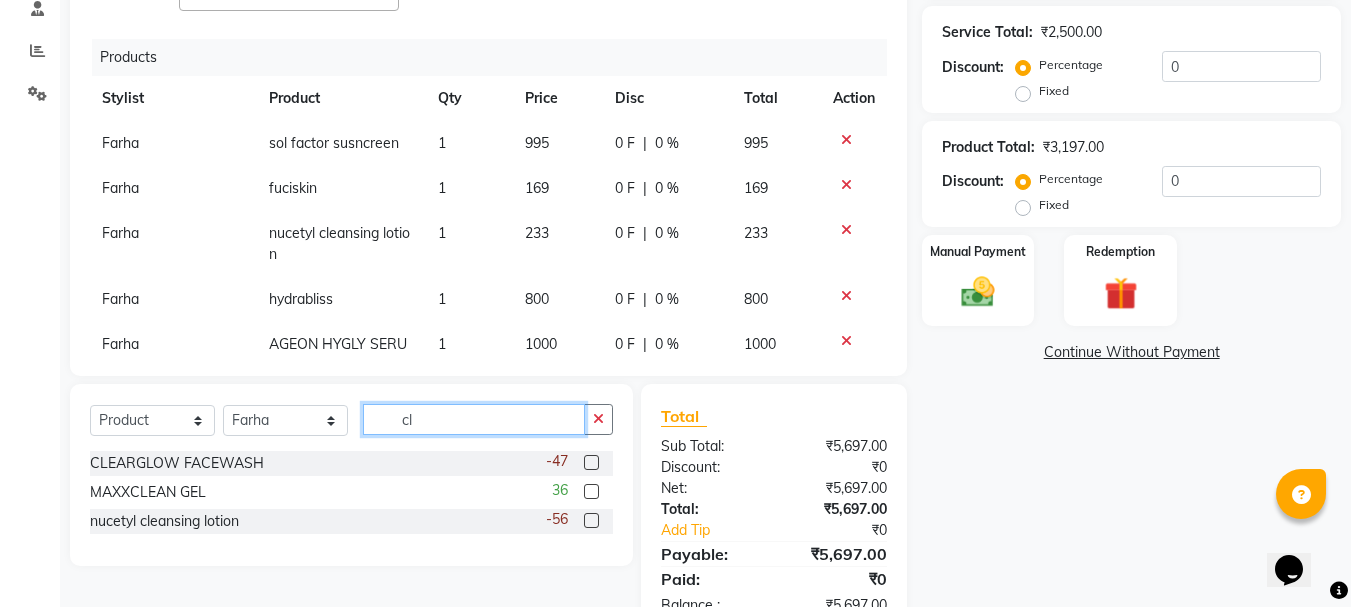 type on "cl" 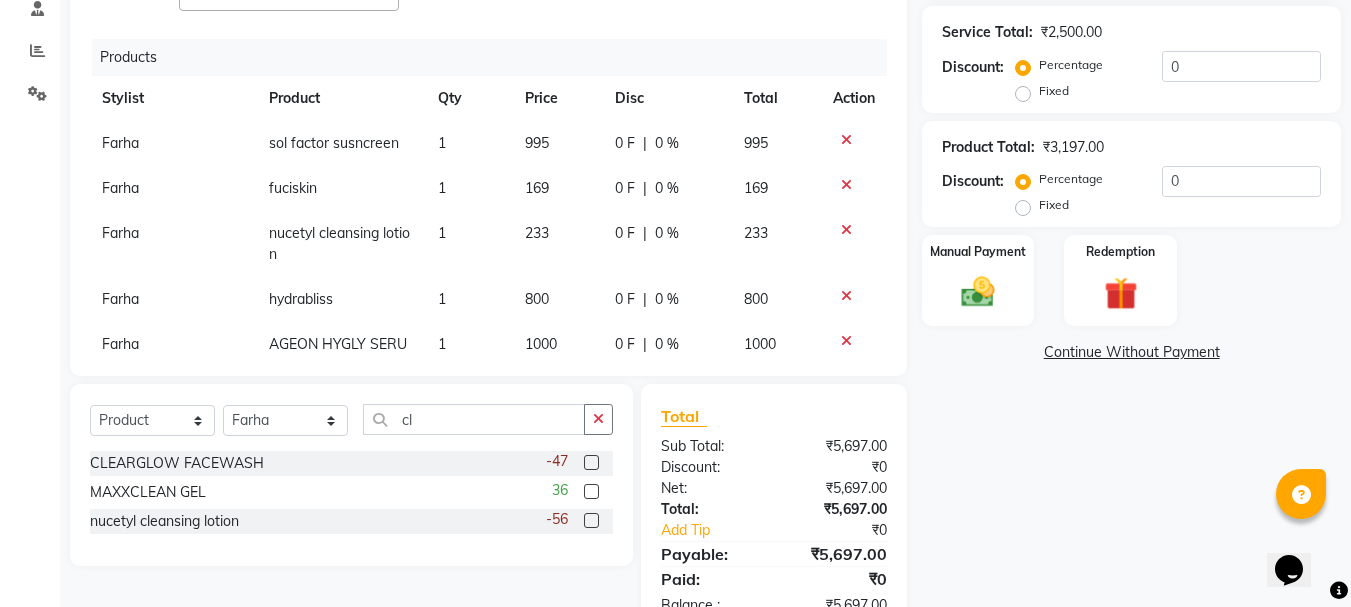 click 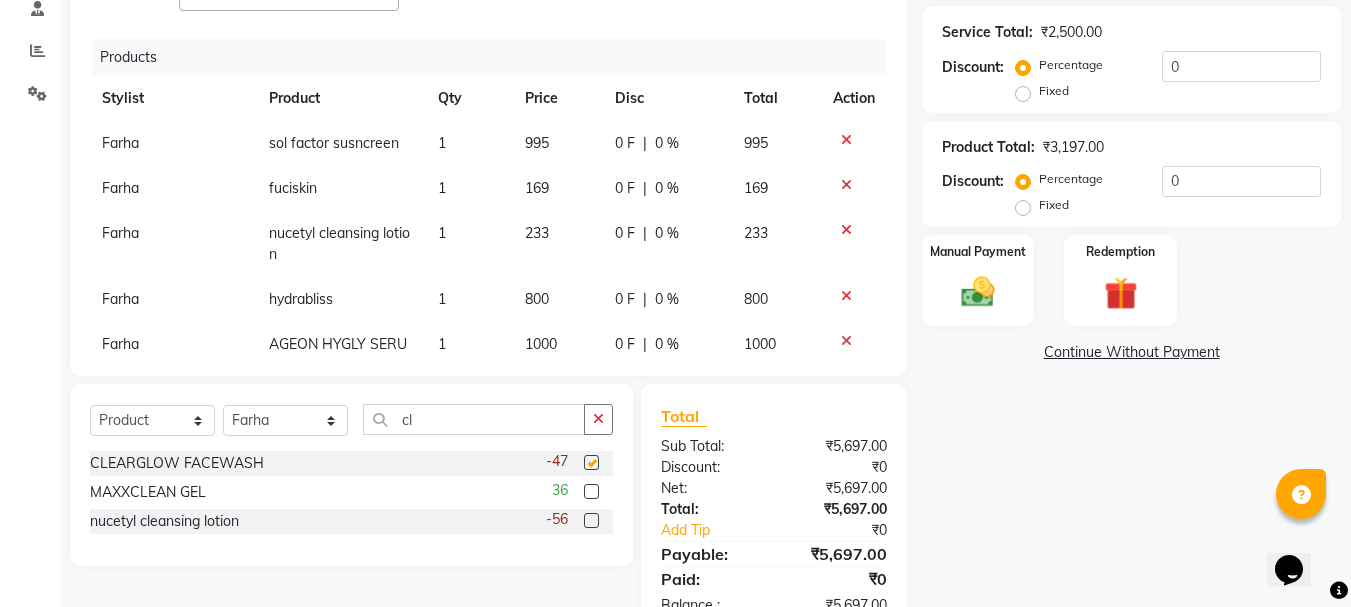 click 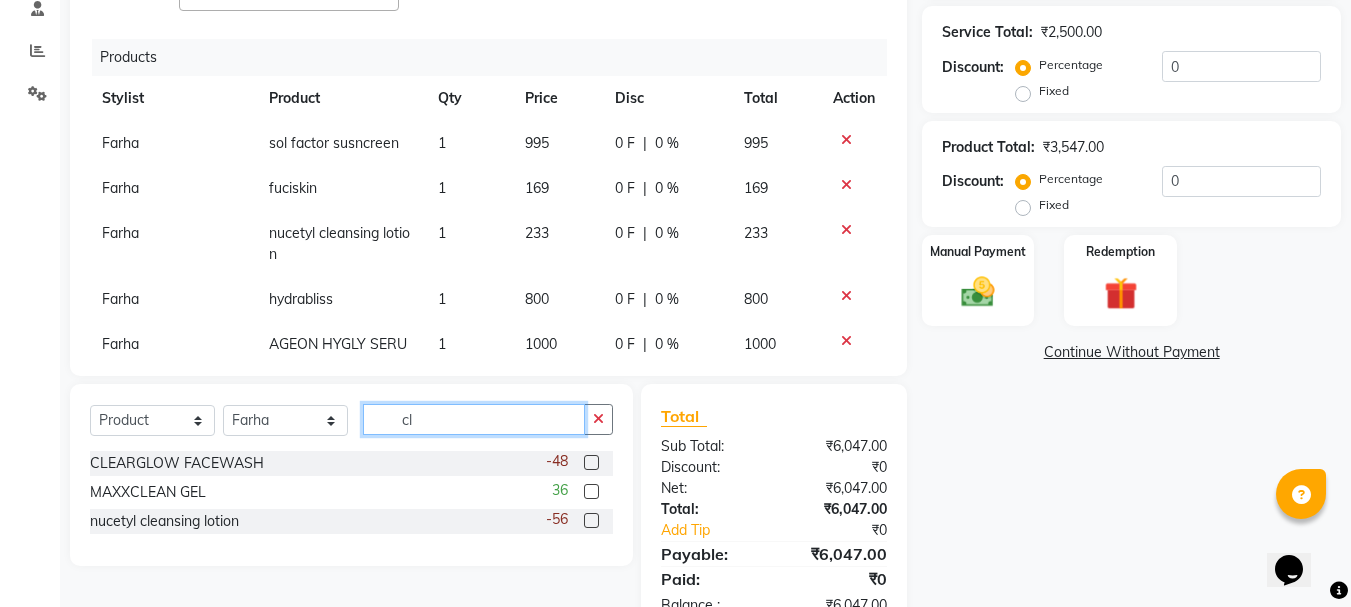 click on "cl" 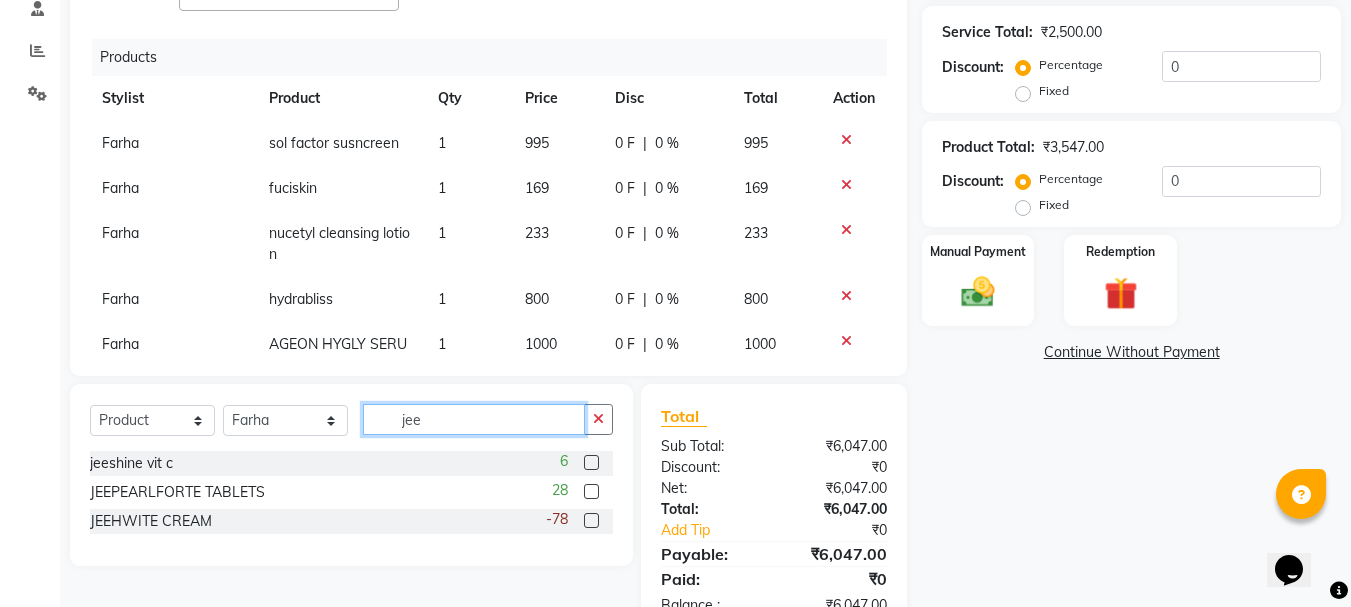 type on "jee" 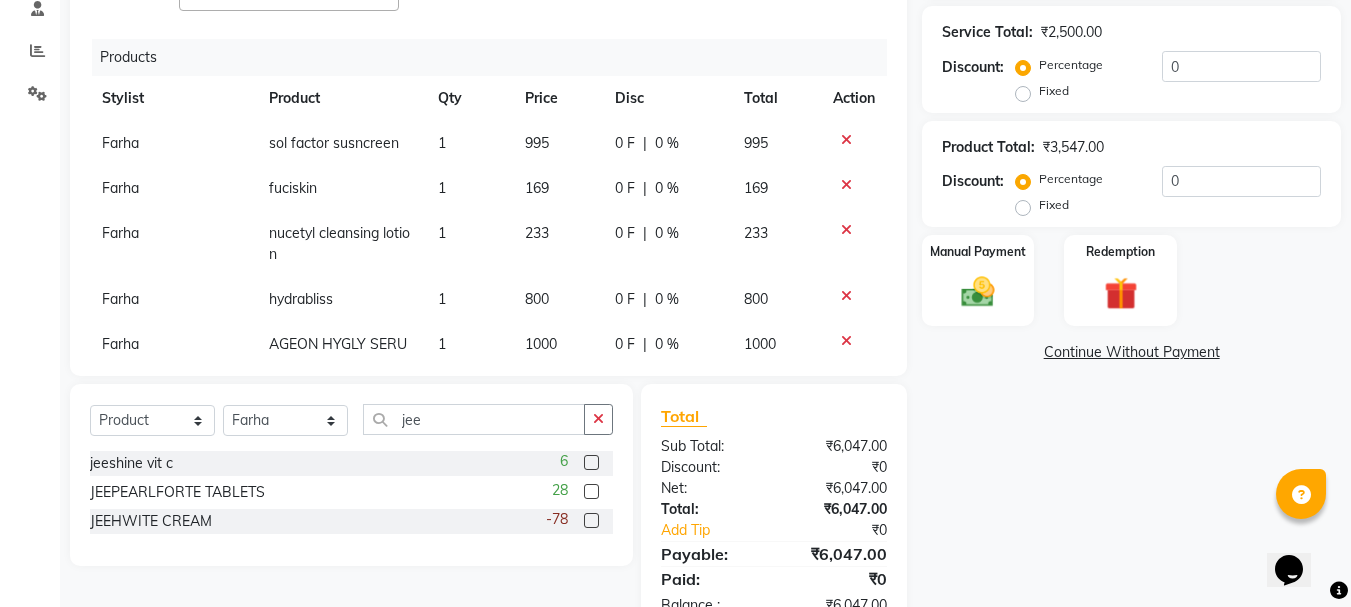 click 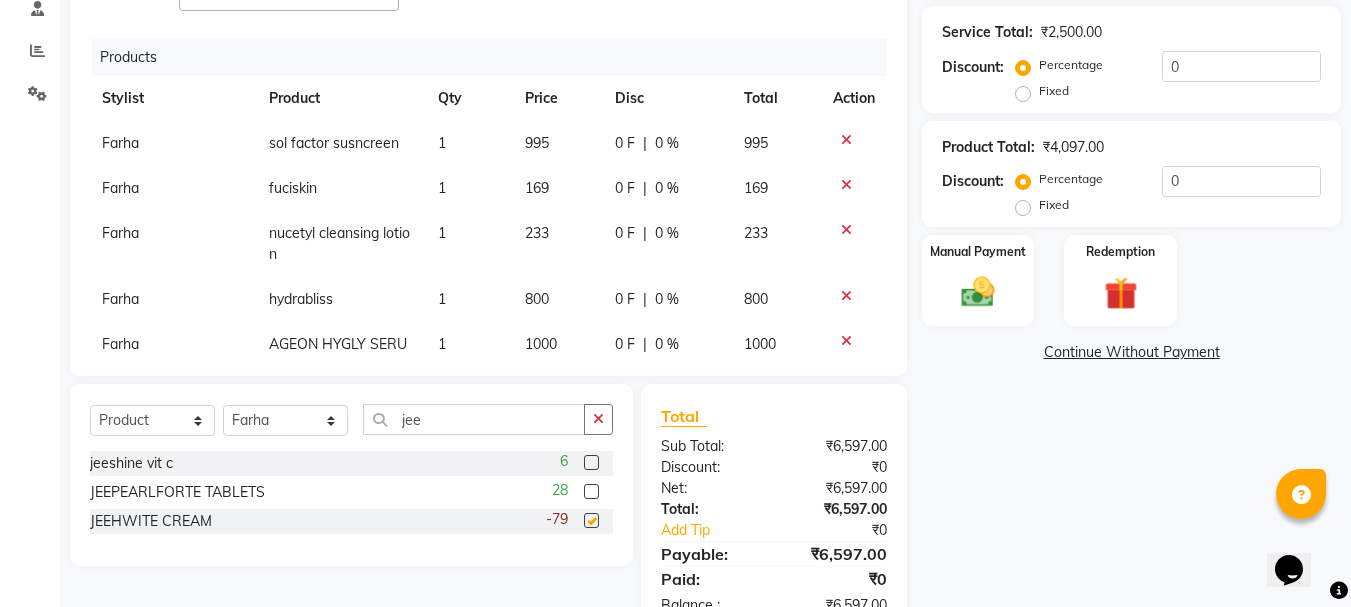 checkbox on "false" 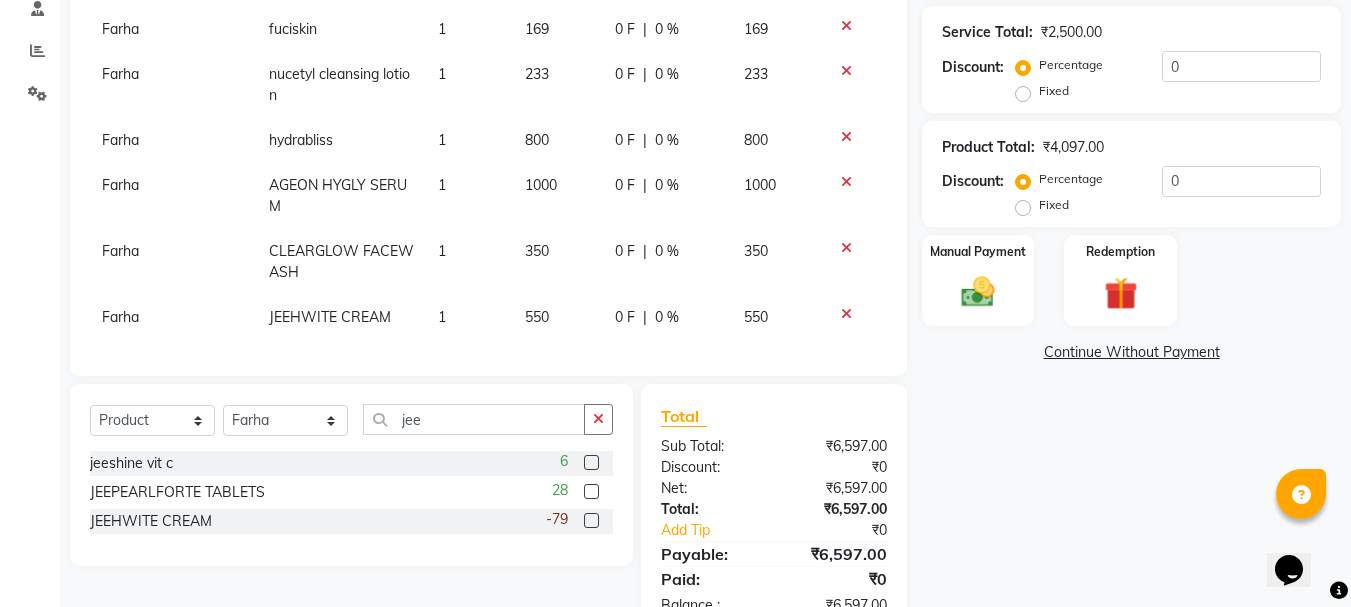 scroll, scrollTop: 174, scrollLeft: 0, axis: vertical 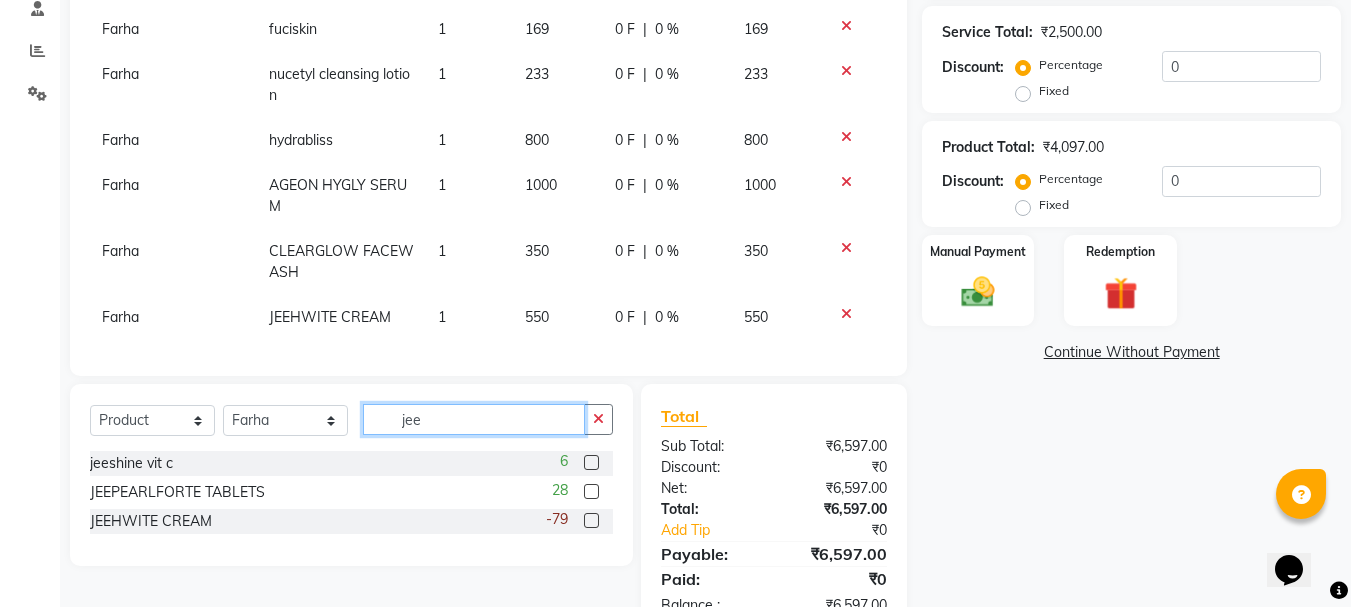 click on "jee" 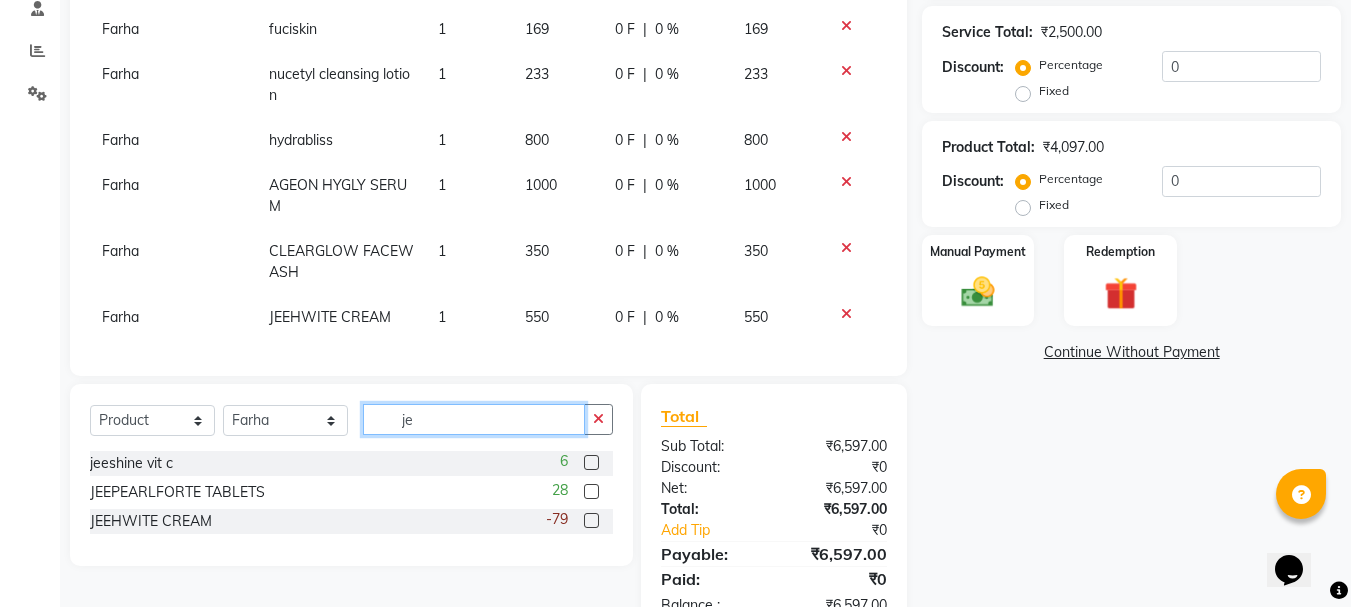 type on "j" 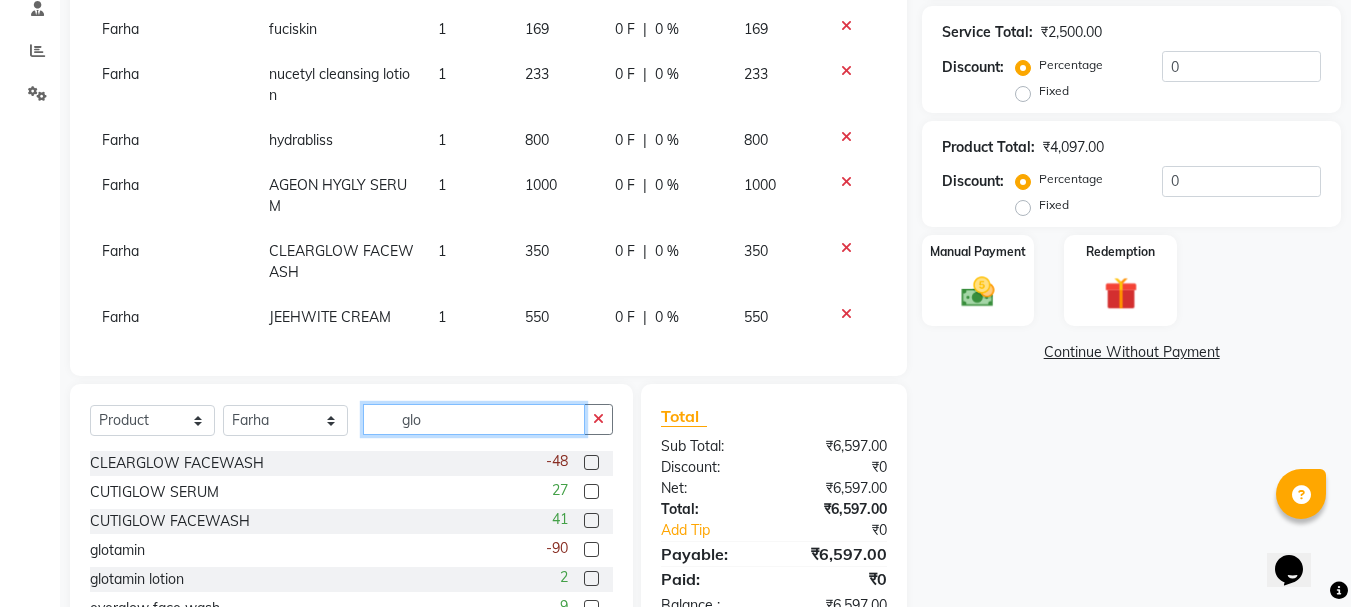 type on "glo" 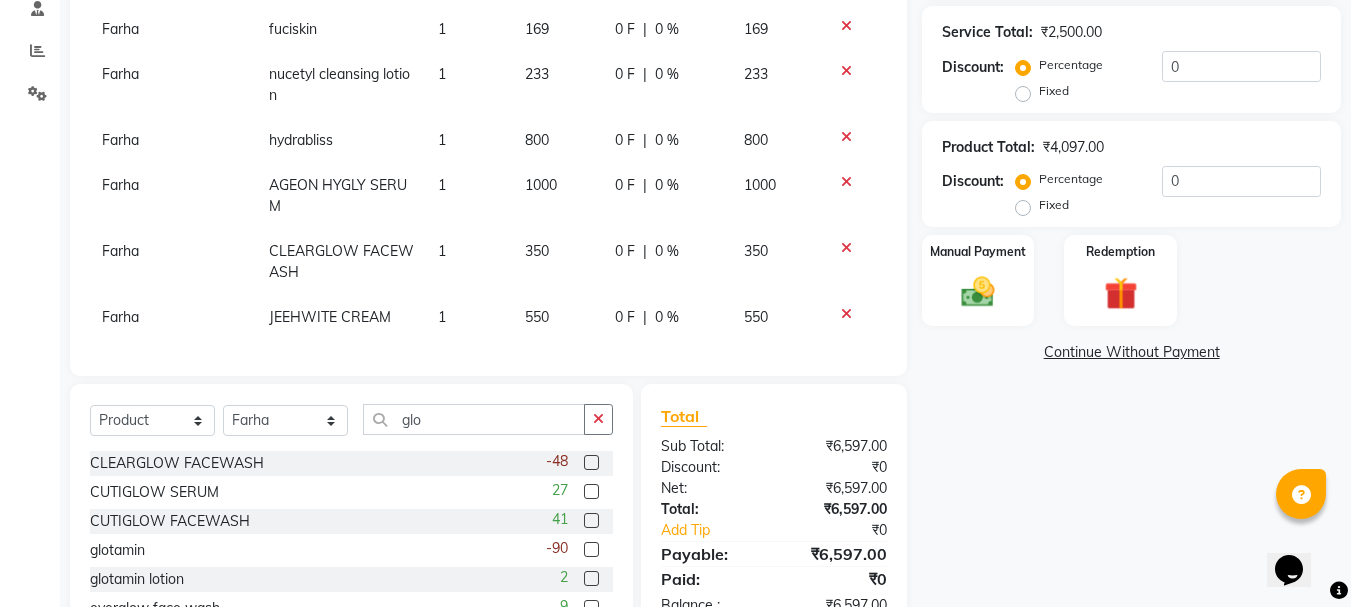 click 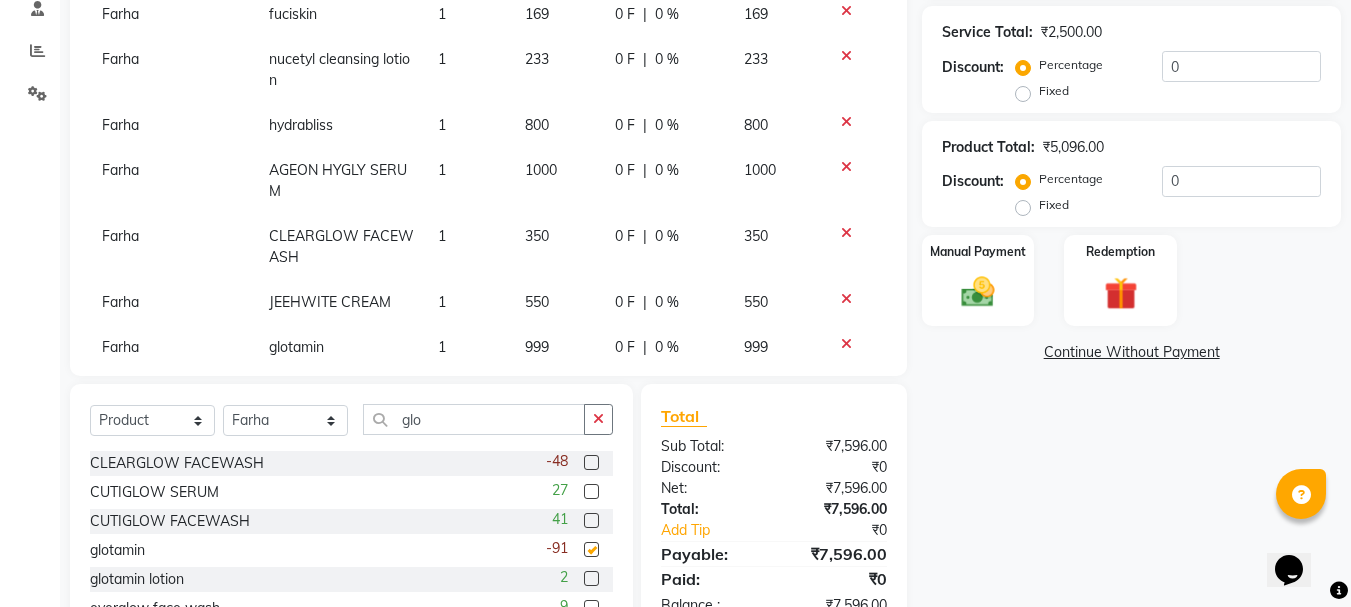 click 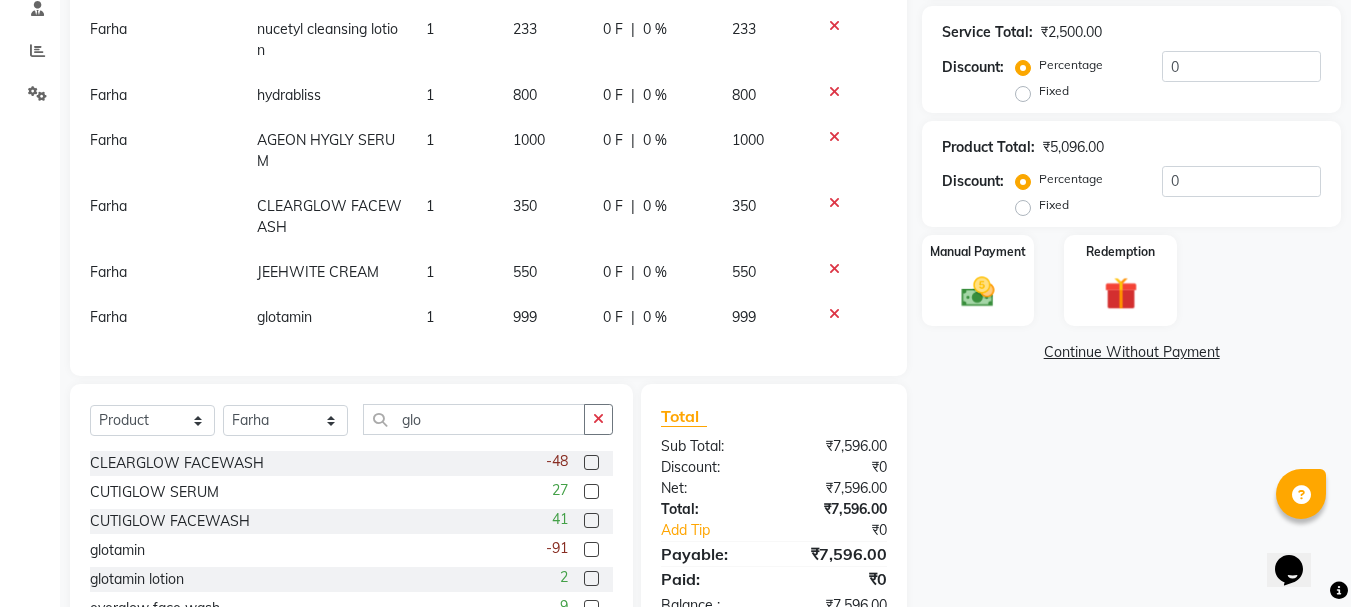 scroll, scrollTop: 219, scrollLeft: 15, axis: both 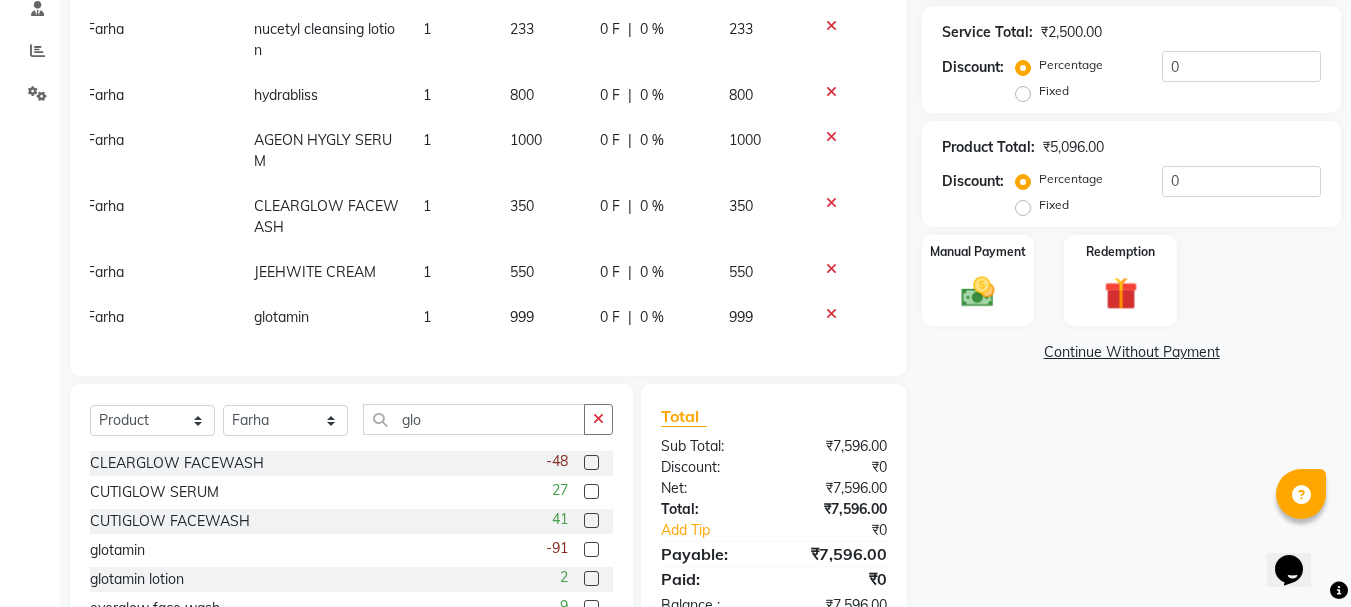 click on "999" 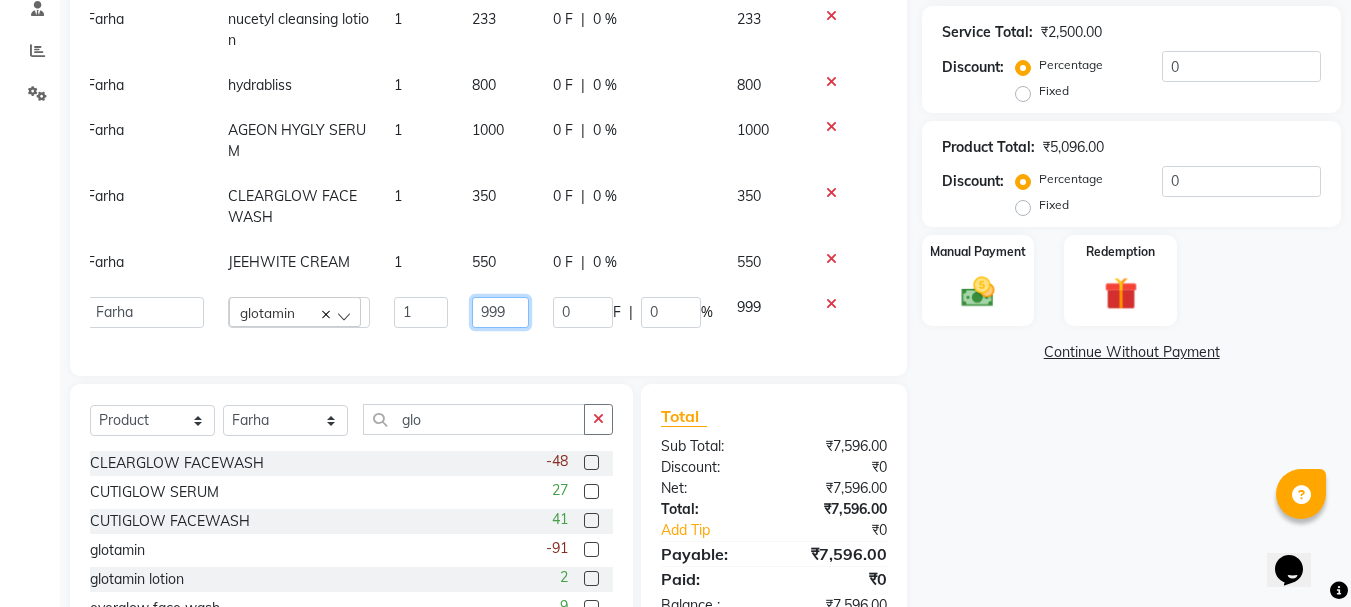 click on "999" 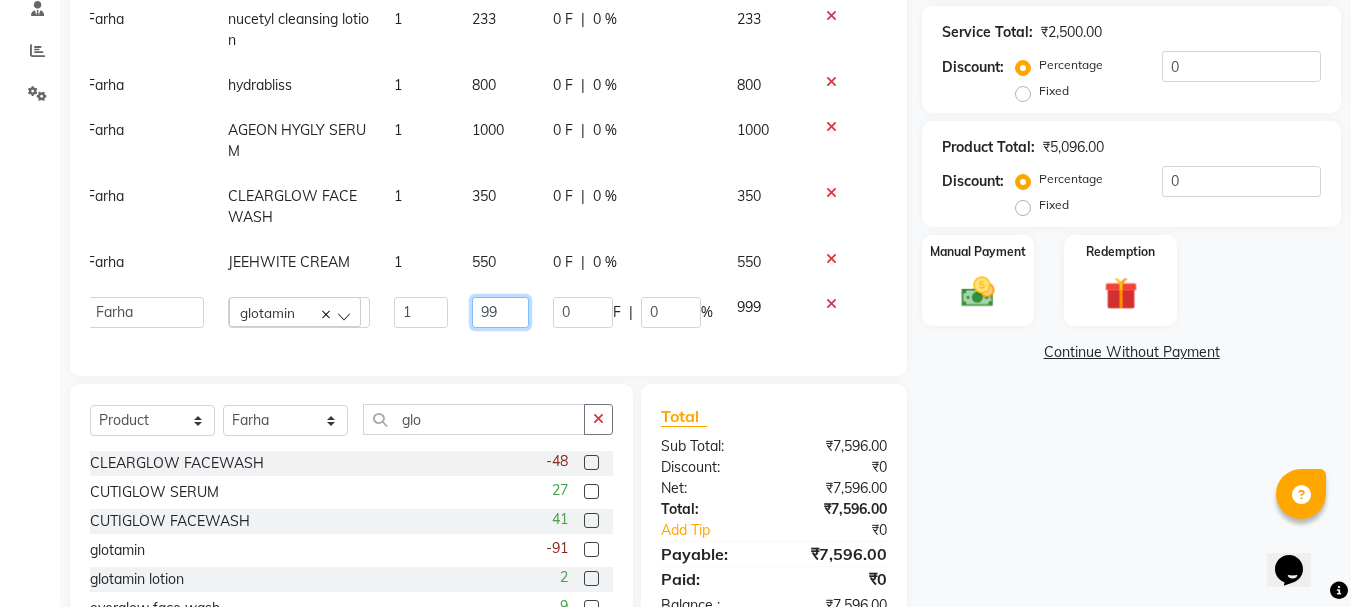type on "9" 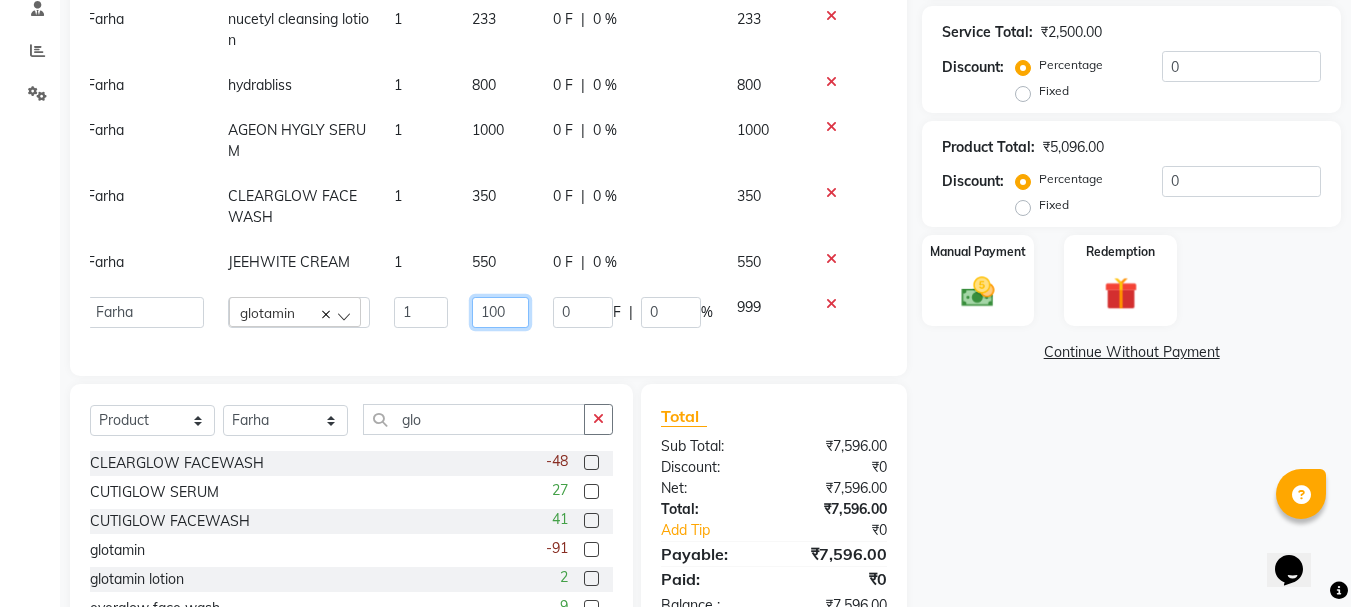 type on "1000" 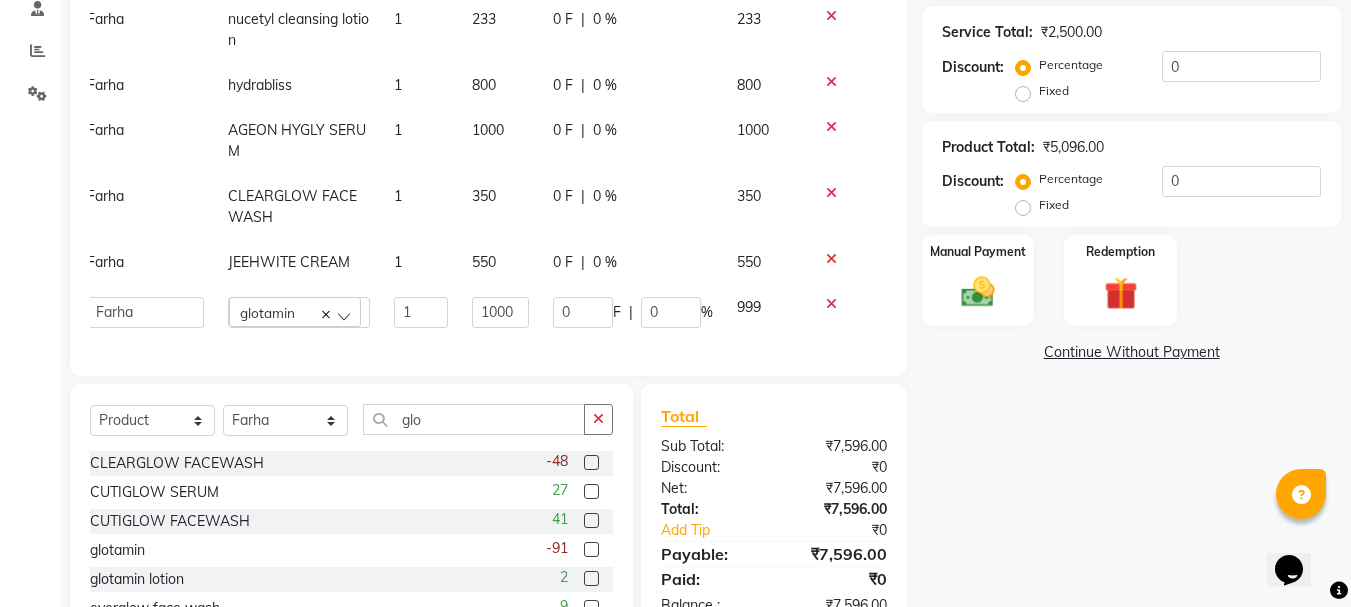 click on "Name: [FIRST] [LAST] Membership:  No Active Membership  Total Visits:  1 Card on file:  0 Last Visit:   [DATE] Points:   0  Coupon Code Apply Service Total:  ₹2,500.00  Discount:  Percentage   Fixed  0 Product Total:  ₹5,096.00  Discount:  Percentage   Fixed  0 Manual Payment Redemption  Continue Without Payment" 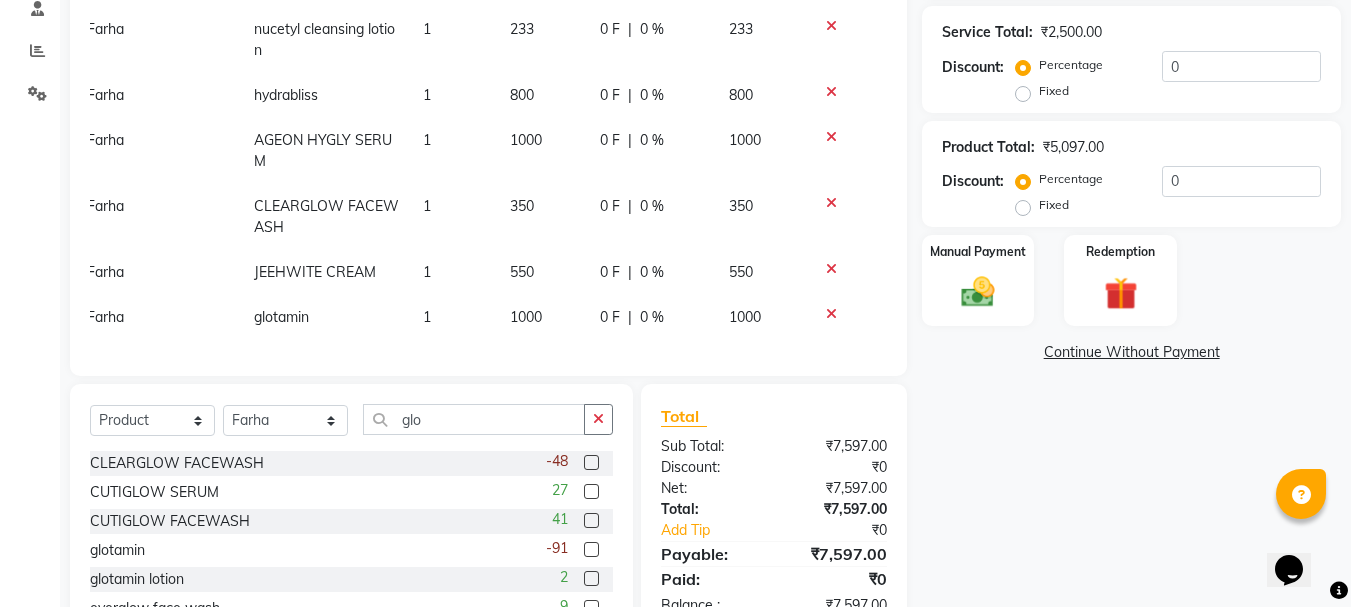 click on "1" 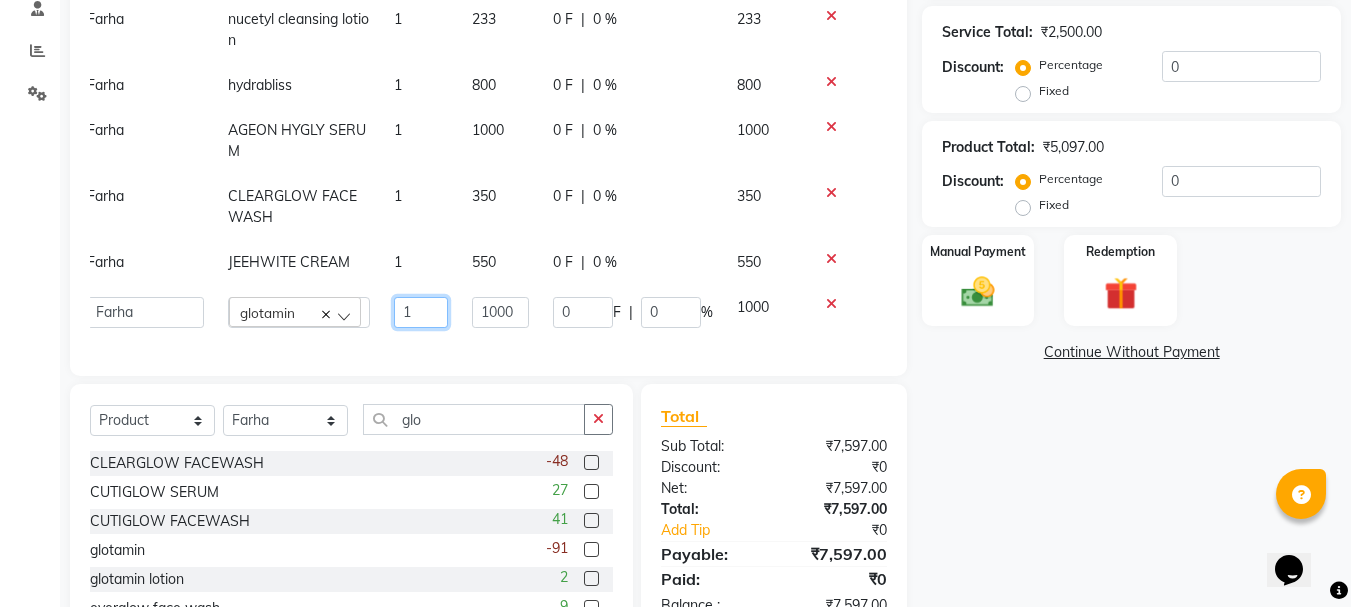 click on "1" 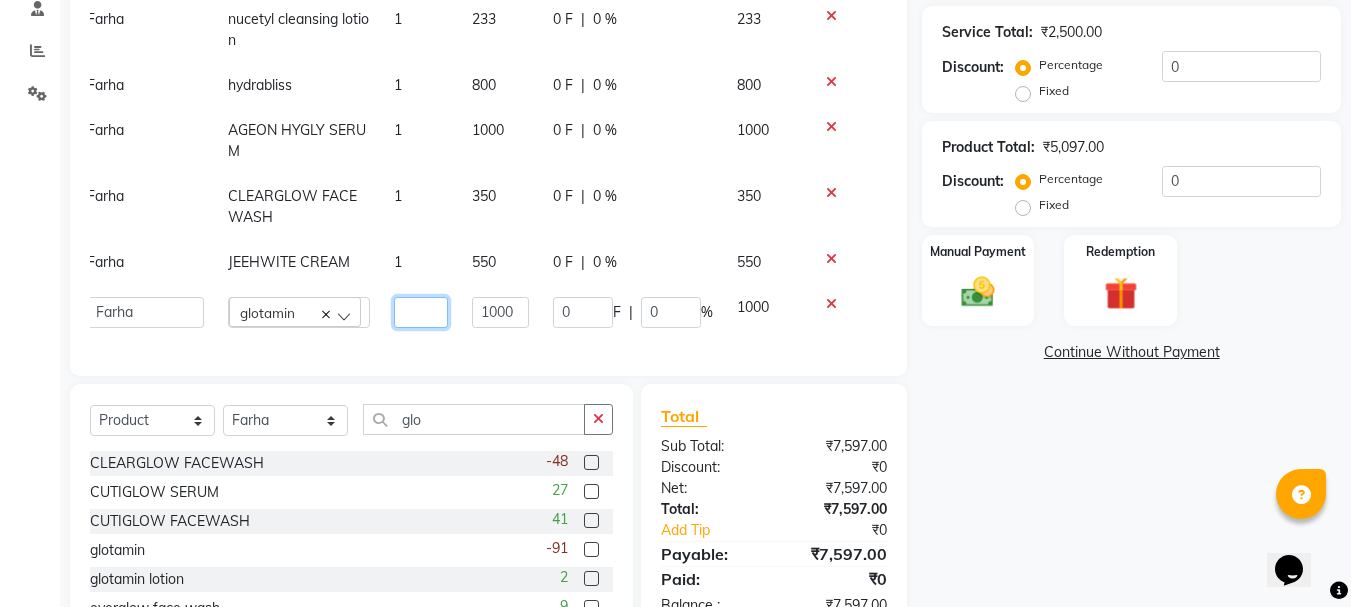 type on "3" 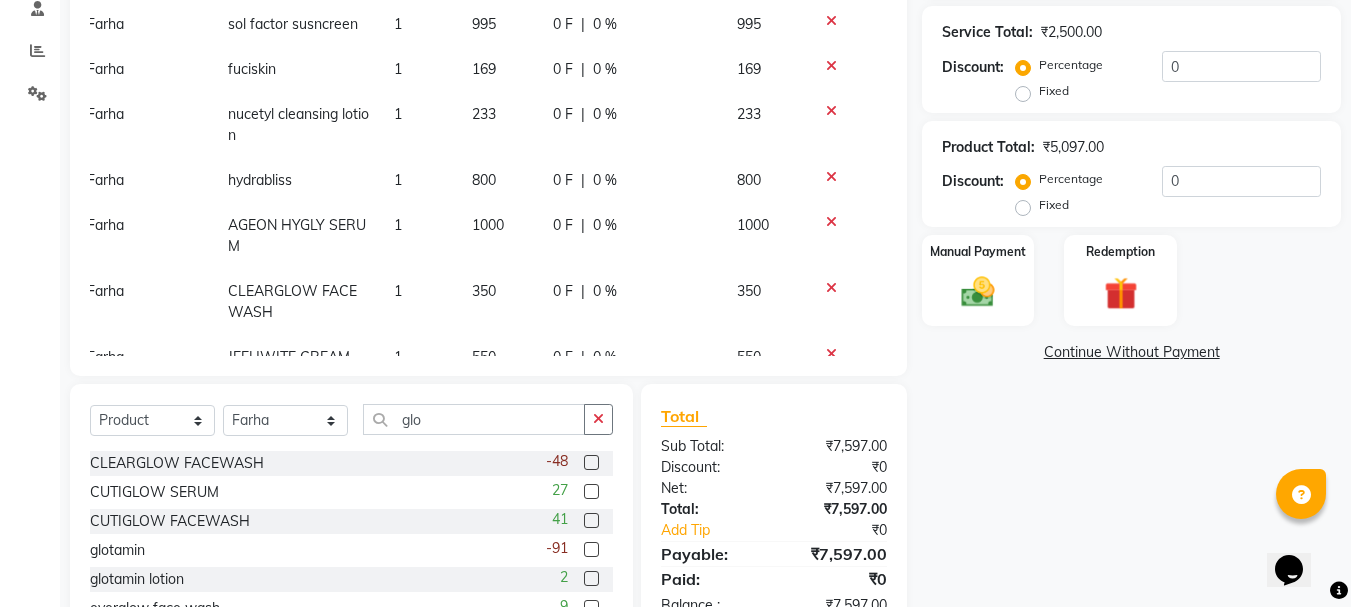 scroll, scrollTop: 130, scrollLeft: 15, axis: both 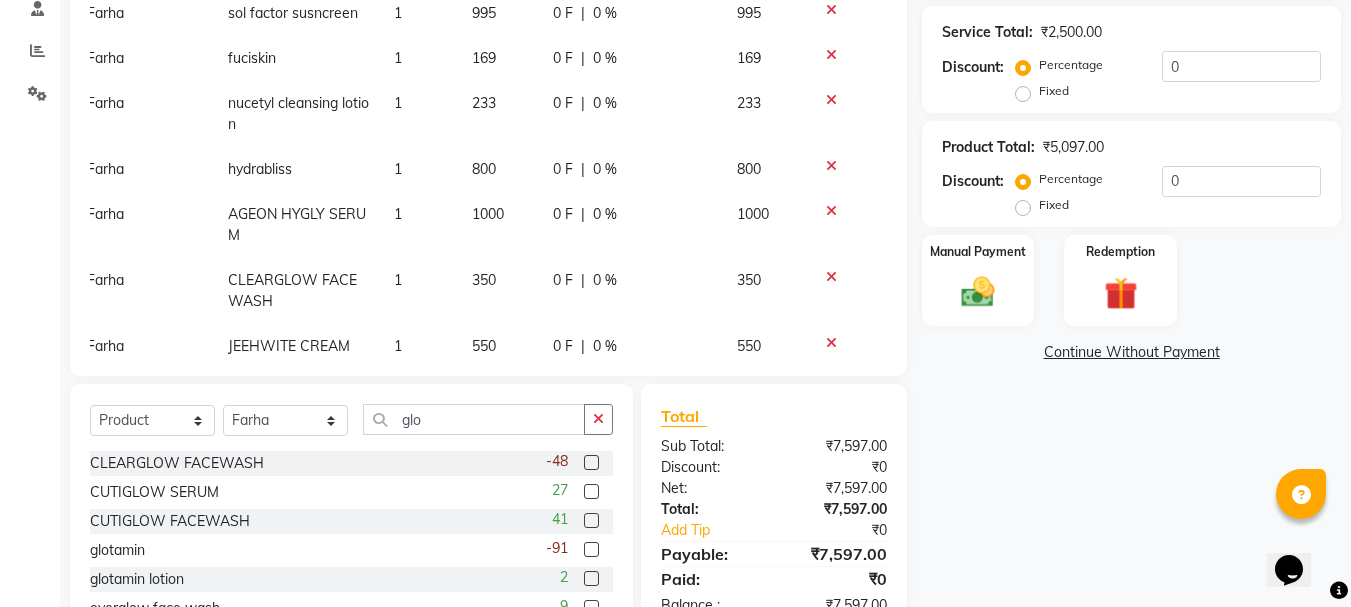 click on "Client +[COUNTRY CODE] [PHONE] Date [DATE] Invoice Number V/[YEAR] V/[YEAR]-[YEAR] [NUMBER] Services Stylist Service Qty Price Disc Total Action  [FIRST]   [FIRST]   [FIRST]   [FIRST]   [FIRST]  MELANO YELLOW PEEL  x UNDER EYE PEEL UNDER ARM GLOW PEEL NECK PEEL SPOTLESS ACNE PEEL MELANO YELLOW PEEL BEAUTYLAB SIGNATURE PEEL ADV-BEAUTY LAB SIGNATURE PEEL HAND PEEL LEG PEEL BIKINI PEEL BIKNI WITH BUTT PEEL LIP PEEL FEET PEEL ELBOW PEEL KNEE PEEL CRACK FEET HEELPEEL GLOW PEEL cryo therapy mask advance facial signature premium facial package emi mole removal haircut hairwash isocute 20 ADVANCE VACCUM DANDRUFF TREATMENT cialite alpha arbutin serum dermabrasion back polishing rf skin lifting olaplex half body peel eyebrows microblading feet massage  HYDRAFACIAL BASIC CABON LASER FACIAL ACNE BLITZ FACIAL PHOTO FACIAL GLUTA GLOW MESO THERAPY PLATINUM GLOW HYDRAFACIAL LASER TONING BEAUTY LAB SIGNATURE FACIAL FACIAL OF HEAVEN CARBON LASER PEEL CARBON LASER PEEL CARBON LASER PEEL VAMPIRE FACIAL PRP PRP WITH GLUTA MESO MICRONEEDLING MNRF WITH PRP" 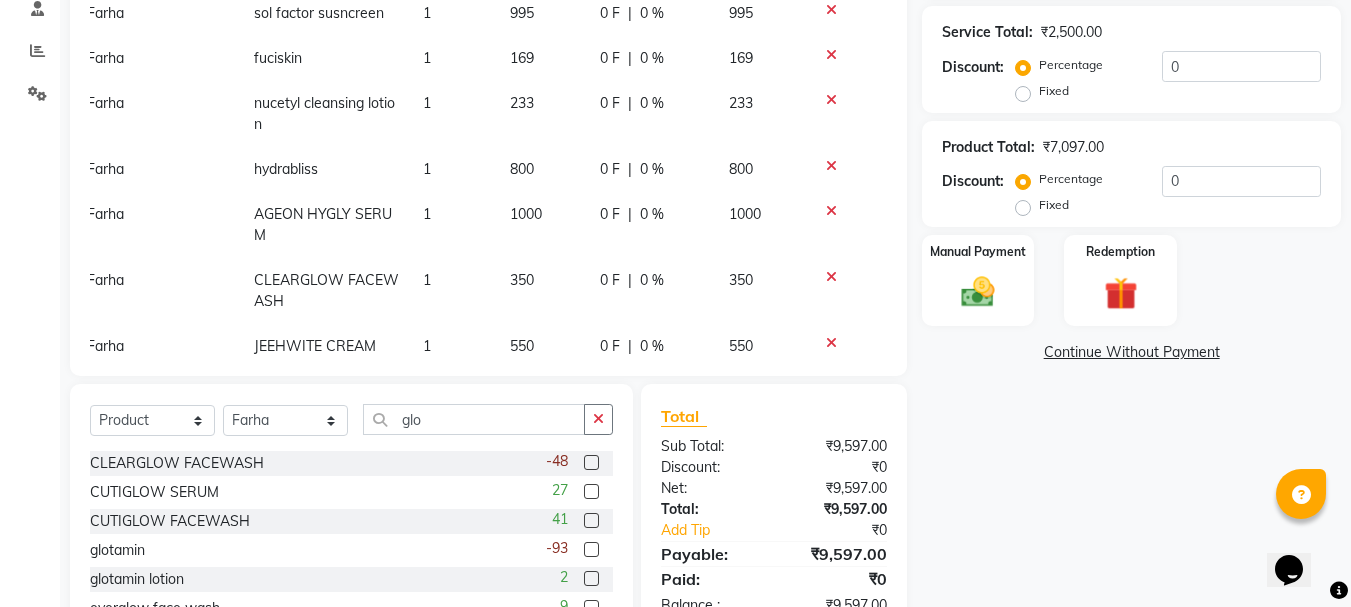 click on "Client +[COUNTRY CODE] [PHONE] Date [DATE] Invoice Number V/[YEAR] V/[YEAR]-[YEAR] [NUMBER] Services Stylist Service Qty Price Disc Total Action  [FIRST]   [FIRST]   [FIRST]   [FIRST]   [FIRST]  MELANO YELLOW PEEL  x UNDER EYE PEEL UNDER ARM GLOW PEEL NECK PEEL SPOTLESS ACNE PEEL MELANO YELLOW PEEL BEAUTYLAB SIGNATURE PEEL ADV-BEAUTY LAB SIGNATURE PEEL HAND PEEL LEG PEEL BIKINI PEEL BIKNI WITH BUTT PEEL LIP PEEL FEET PEEL ELBOW PEEL KNEE PEEL CRACK FEET HEELPEEL GLOW PEEL cryo therapy mask advance facial signature premium facial package emi mole removal haircut hairwash isocute 20 ADVANCE VACCUM DANDRUFF TREATMENT cialite alpha arbutin serum dermabrasion back polishing rf skin lifting olaplex half body peel eyebrows microblading feet massage  HYDRAFACIAL BASIC CABON LASER FACIAL ACNE BLITZ FACIAL PHOTO FACIAL GLUTA GLOW MESO THERAPY PLATINUM GLOW HYDRAFACIAL LASER TONING BEAUTY LAB SIGNATURE FACIAL FACIAL OF HEAVEN CARBON LASER PEEL CARBON LASER PEEL CARBON LASER PEEL VAMPIRE FACIAL PRP PRP WITH GLUTA MESO MICRONEEDLING MNRF WITH PRP" 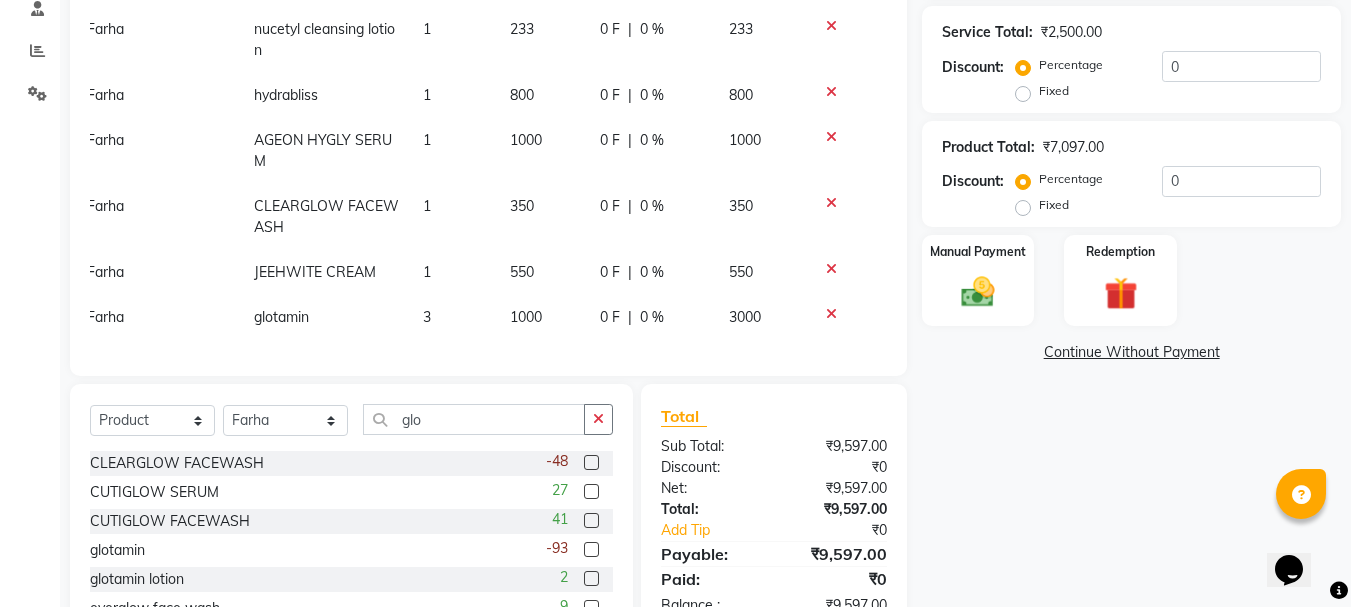 drag, startPoint x: 881, startPoint y: 256, endPoint x: 891, endPoint y: 406, distance: 150.33296 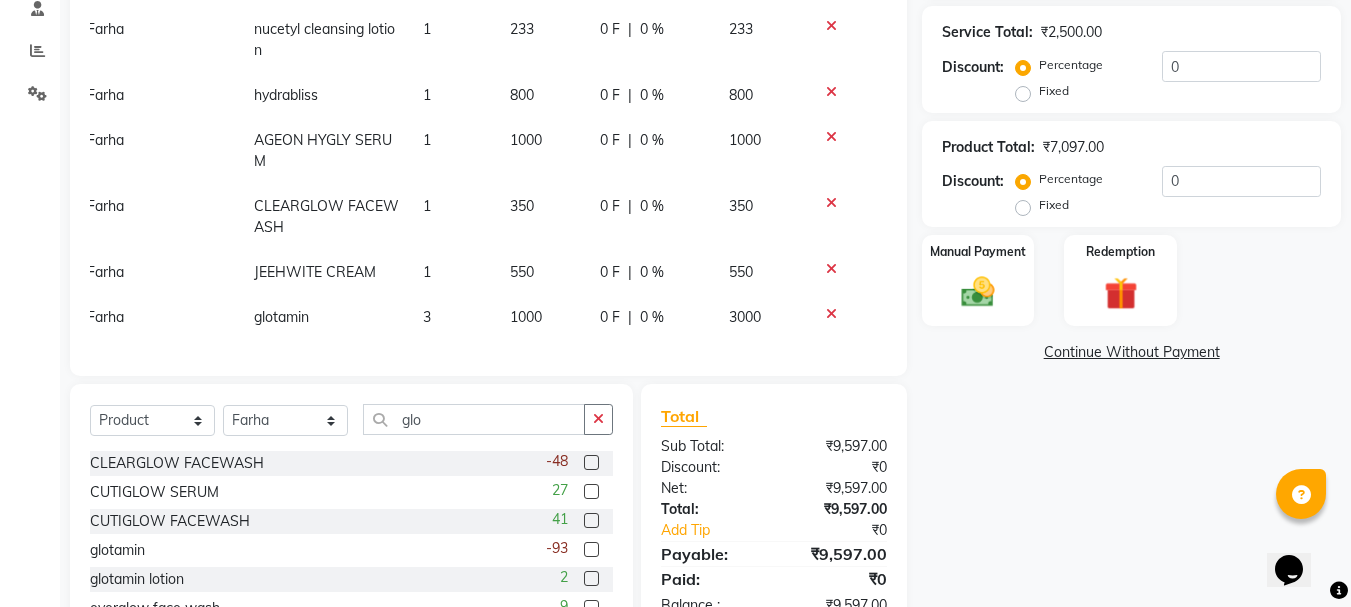 click on "Name: [FIRST] [LAST] Membership:  No Active Membership  Total Visits:  1 Card on file:  0 Last Visit:   [DATE] Points:   0  Coupon Code Apply Service Total:  ₹2,500.00  Discount:  Percentage   Fixed  0 Product Total:  ₹7,097.00  Discount:  Percentage   Fixed  0 Manual Payment Redemption  Continue Without Payment" 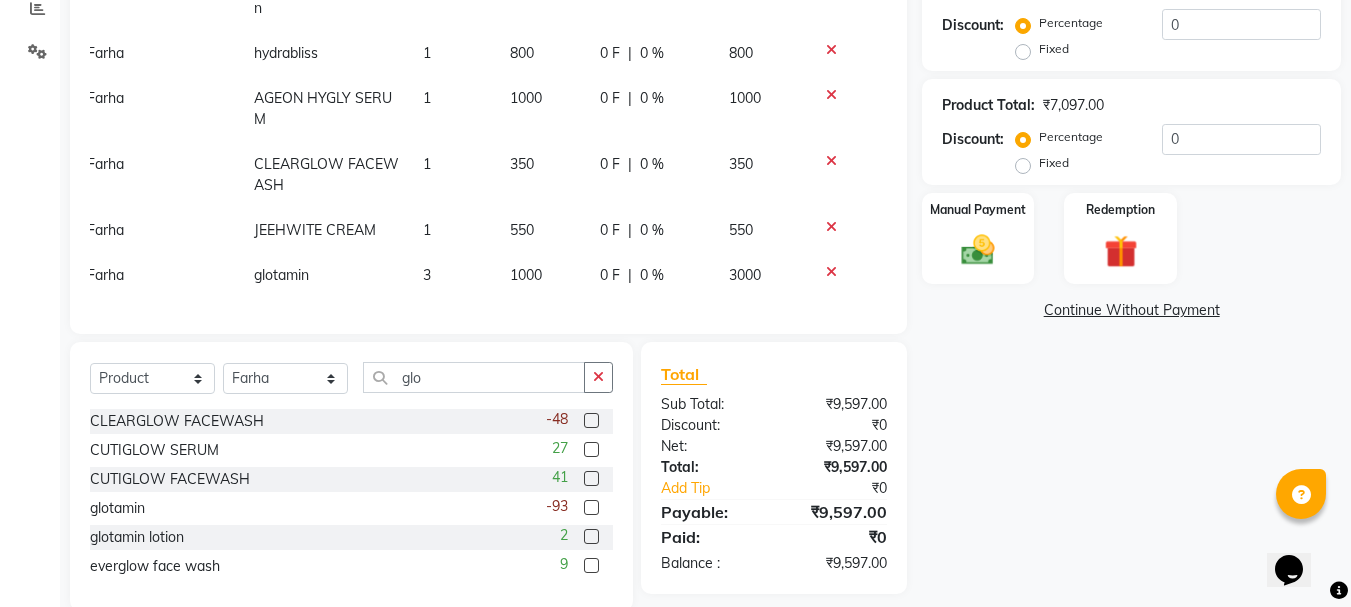 scroll, scrollTop: 468, scrollLeft: 0, axis: vertical 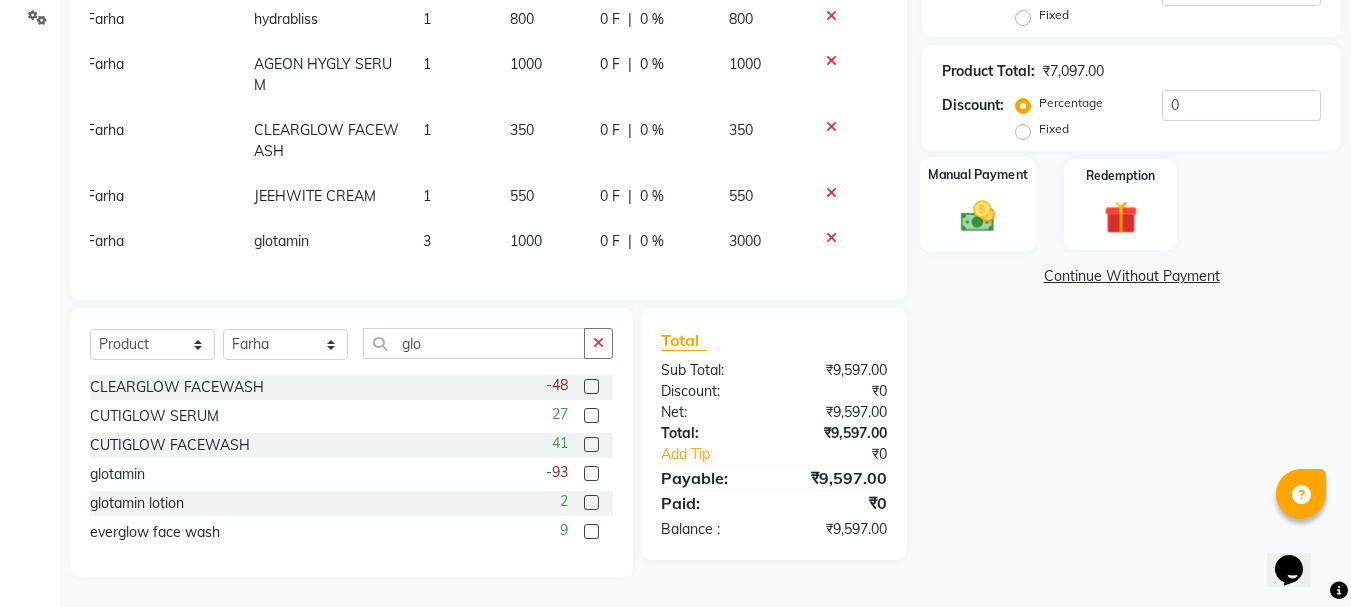 click 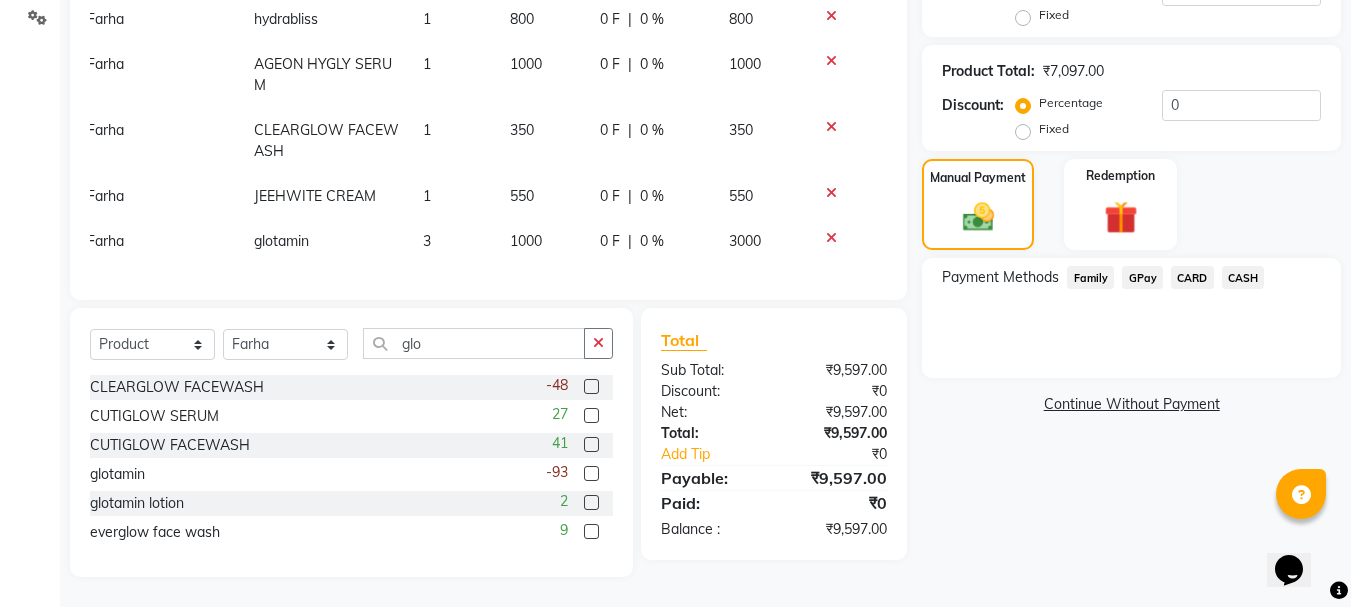 click on "GPay" 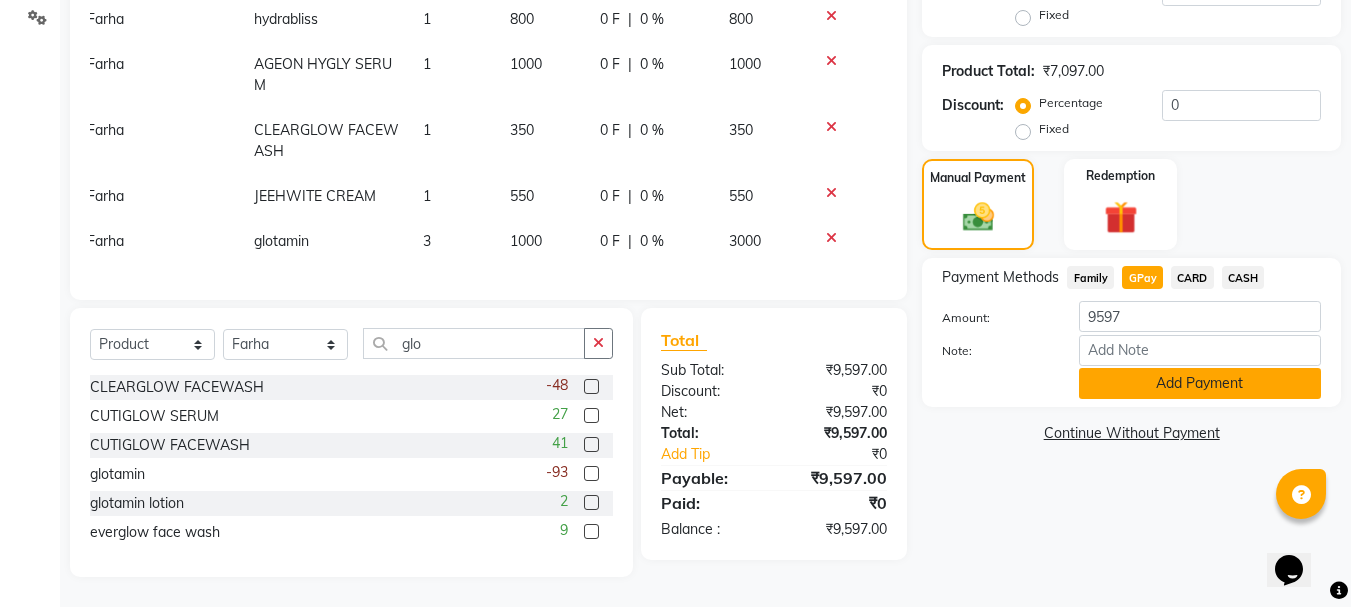 click on "Add Payment" 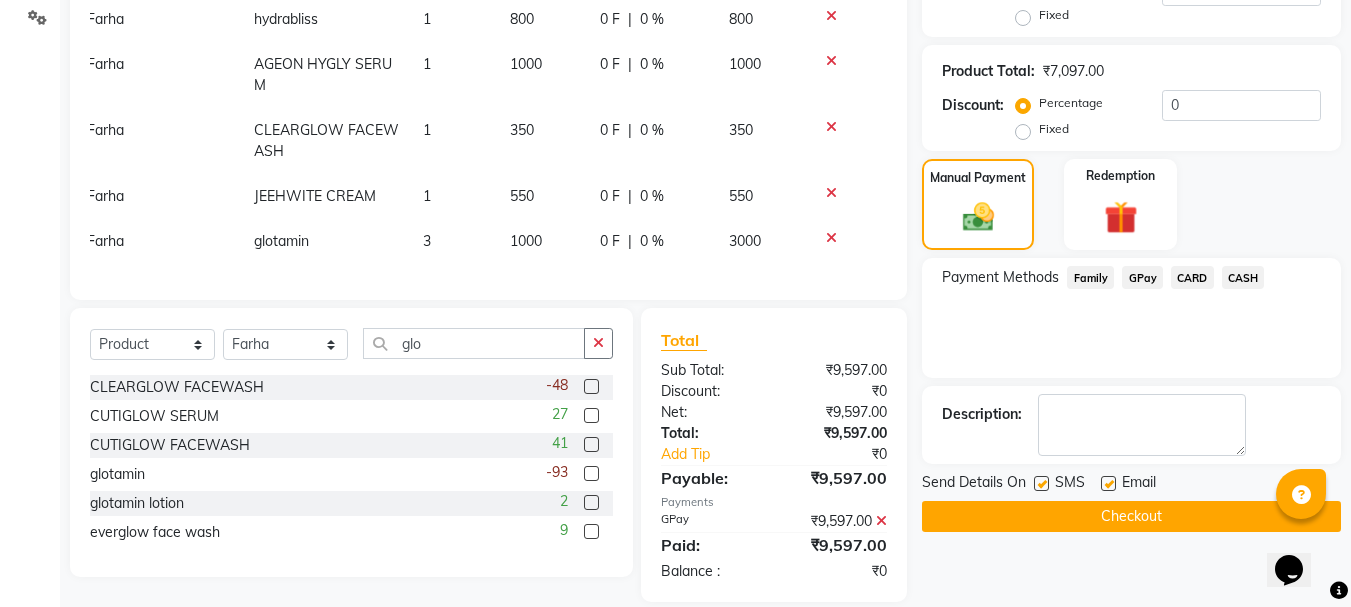 click on "Checkout" 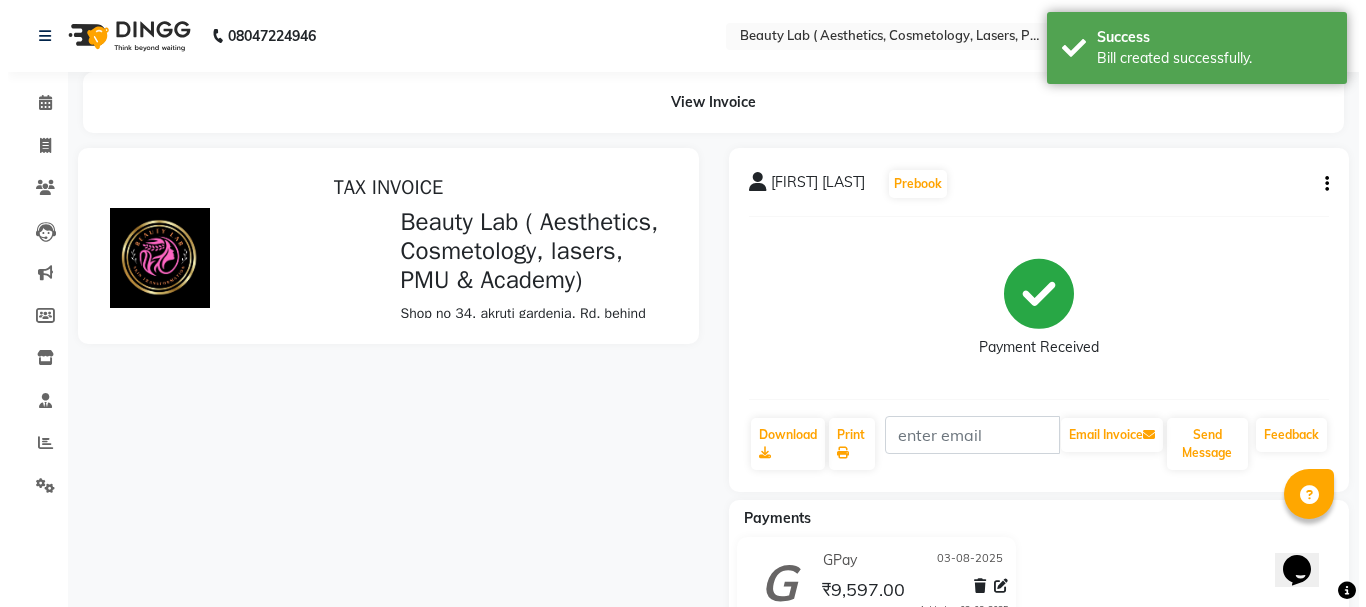scroll, scrollTop: 0, scrollLeft: 0, axis: both 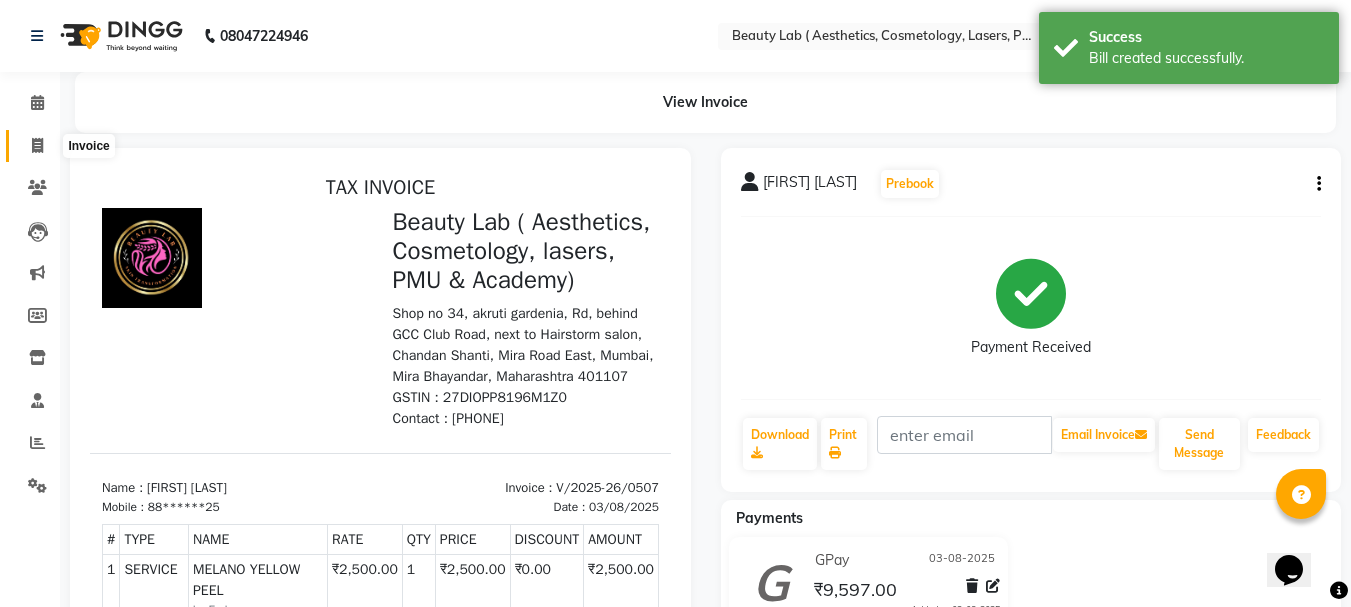 click 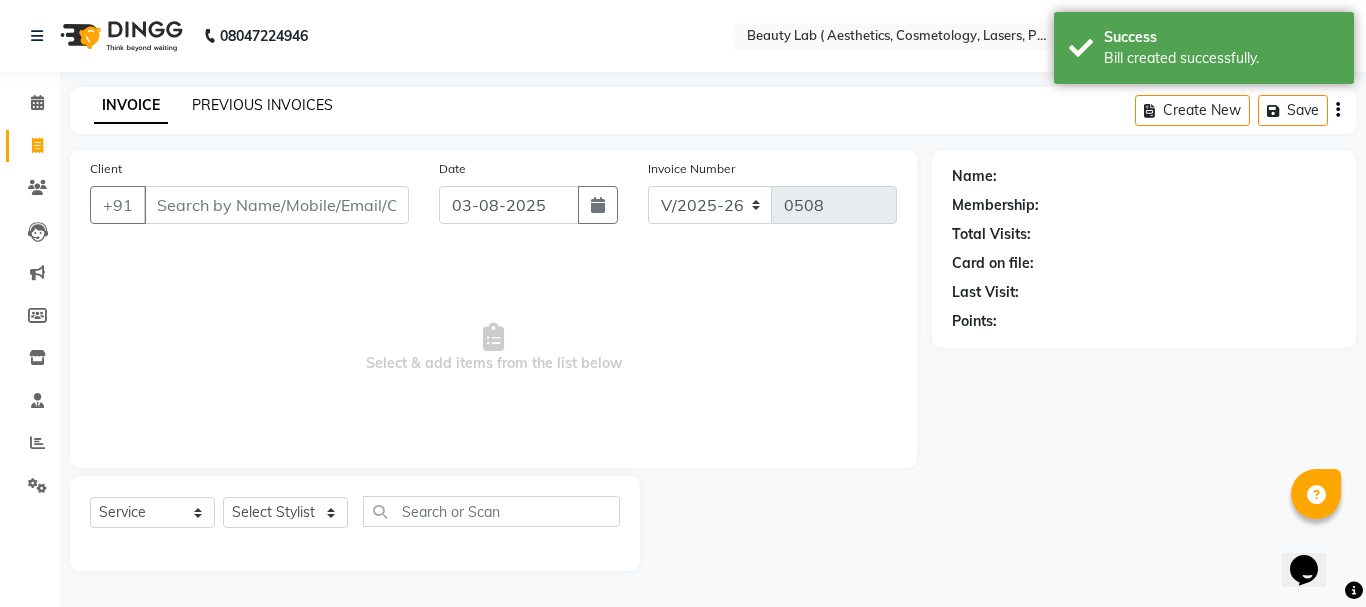 click on "PREVIOUS INVOICES" 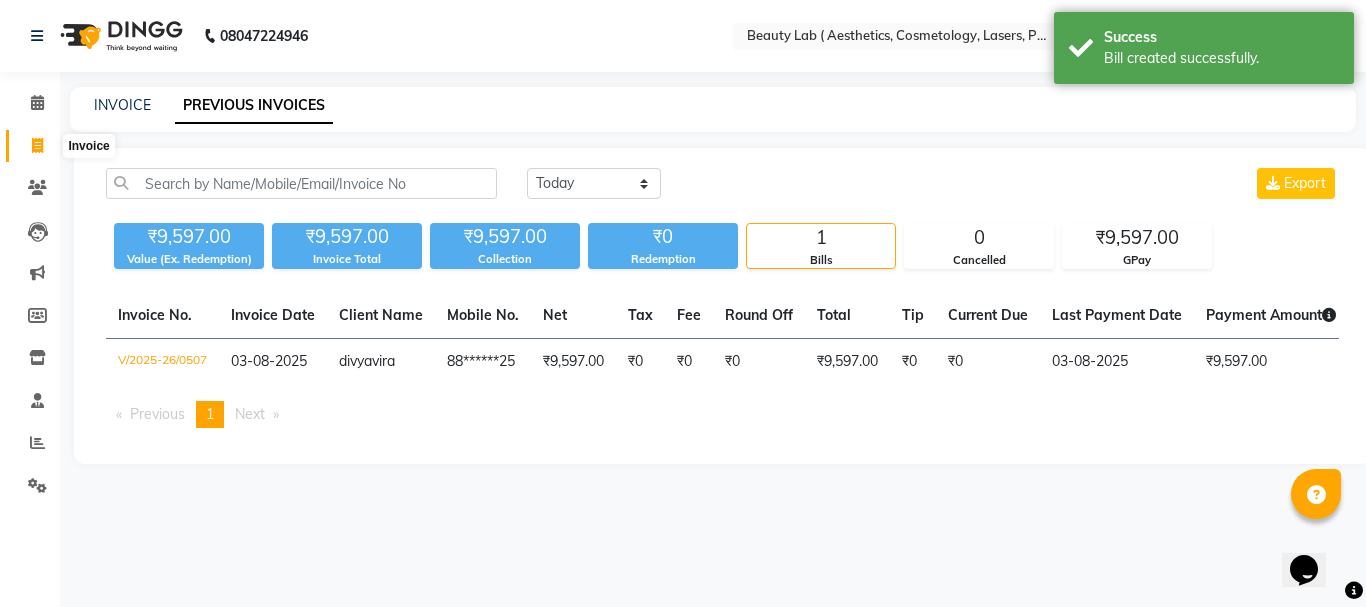 click 